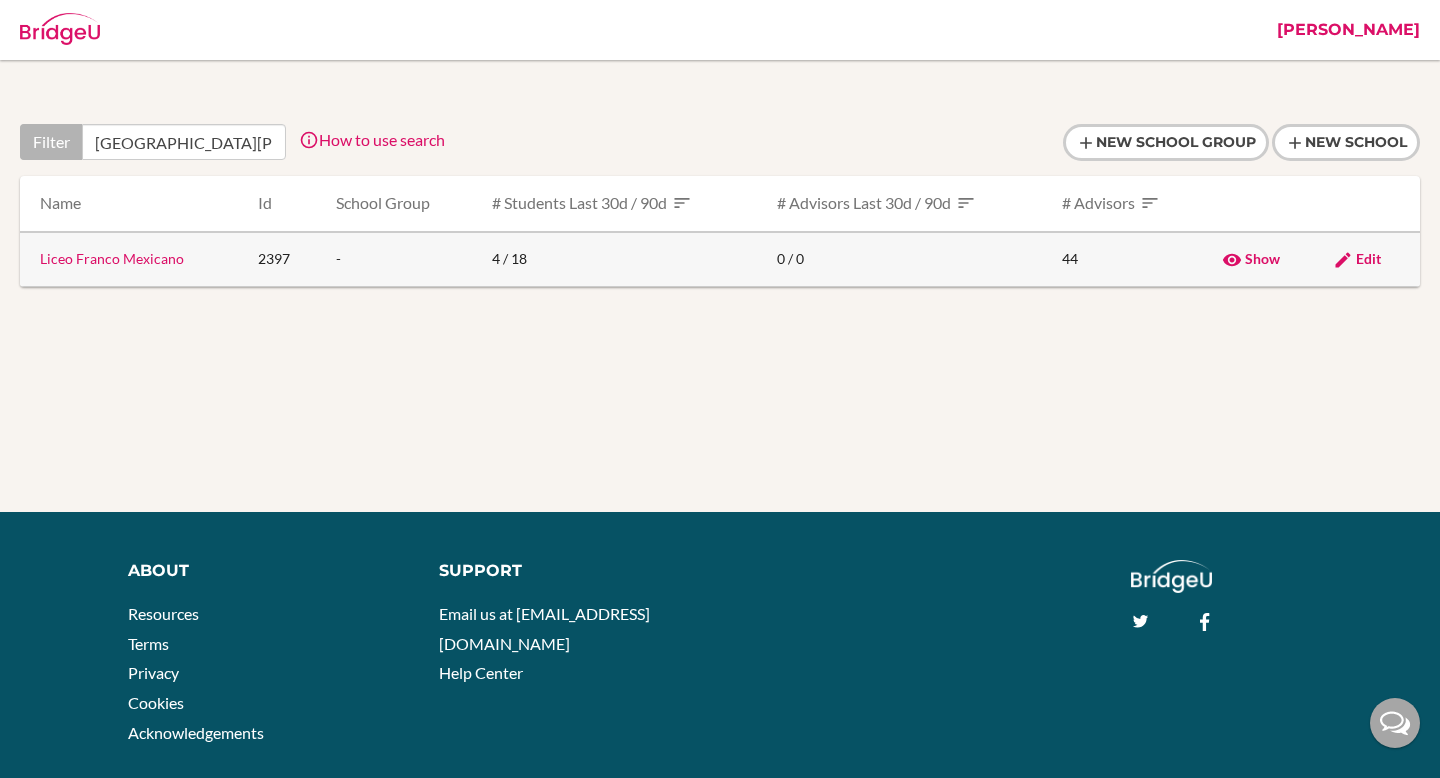 scroll, scrollTop: 0, scrollLeft: 0, axis: both 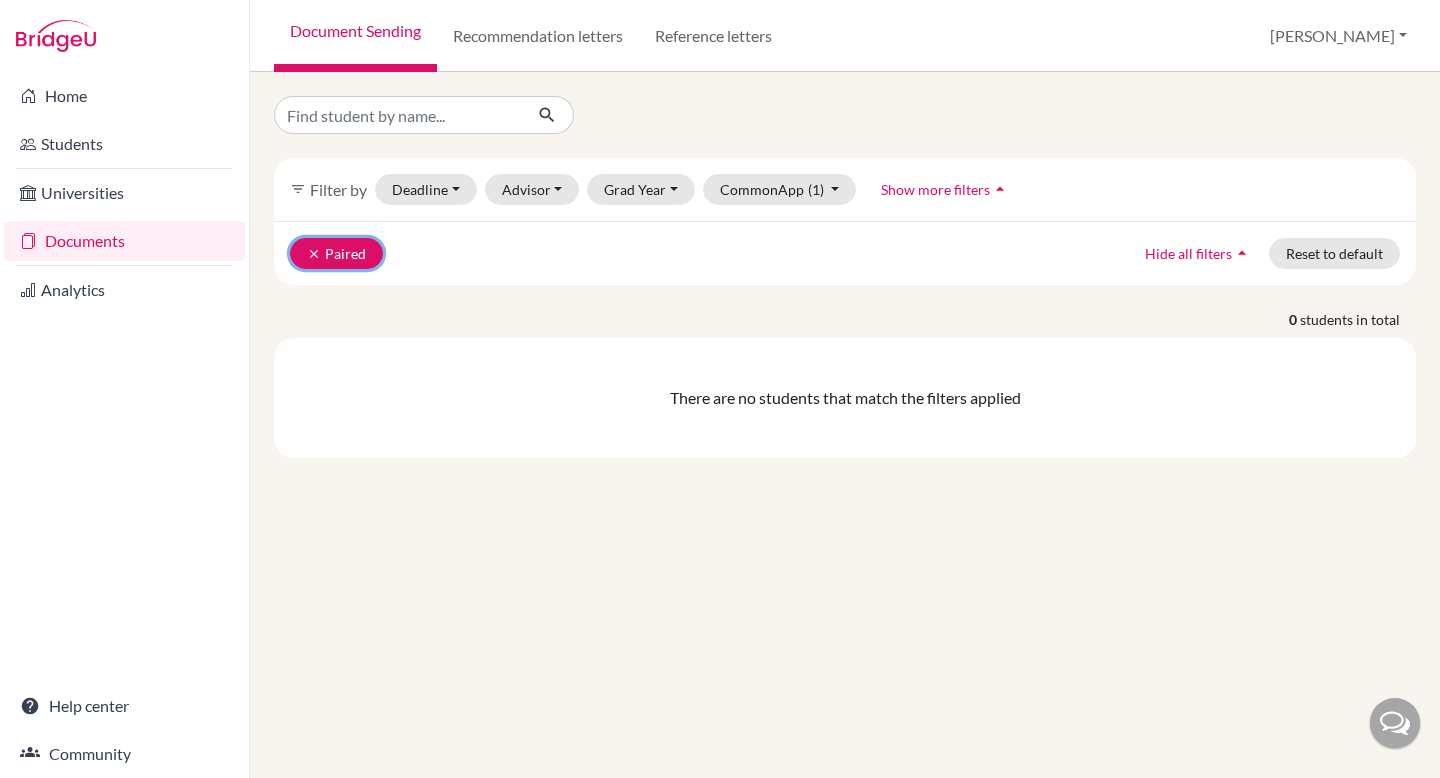click on "clear Paired" at bounding box center (336, 253) 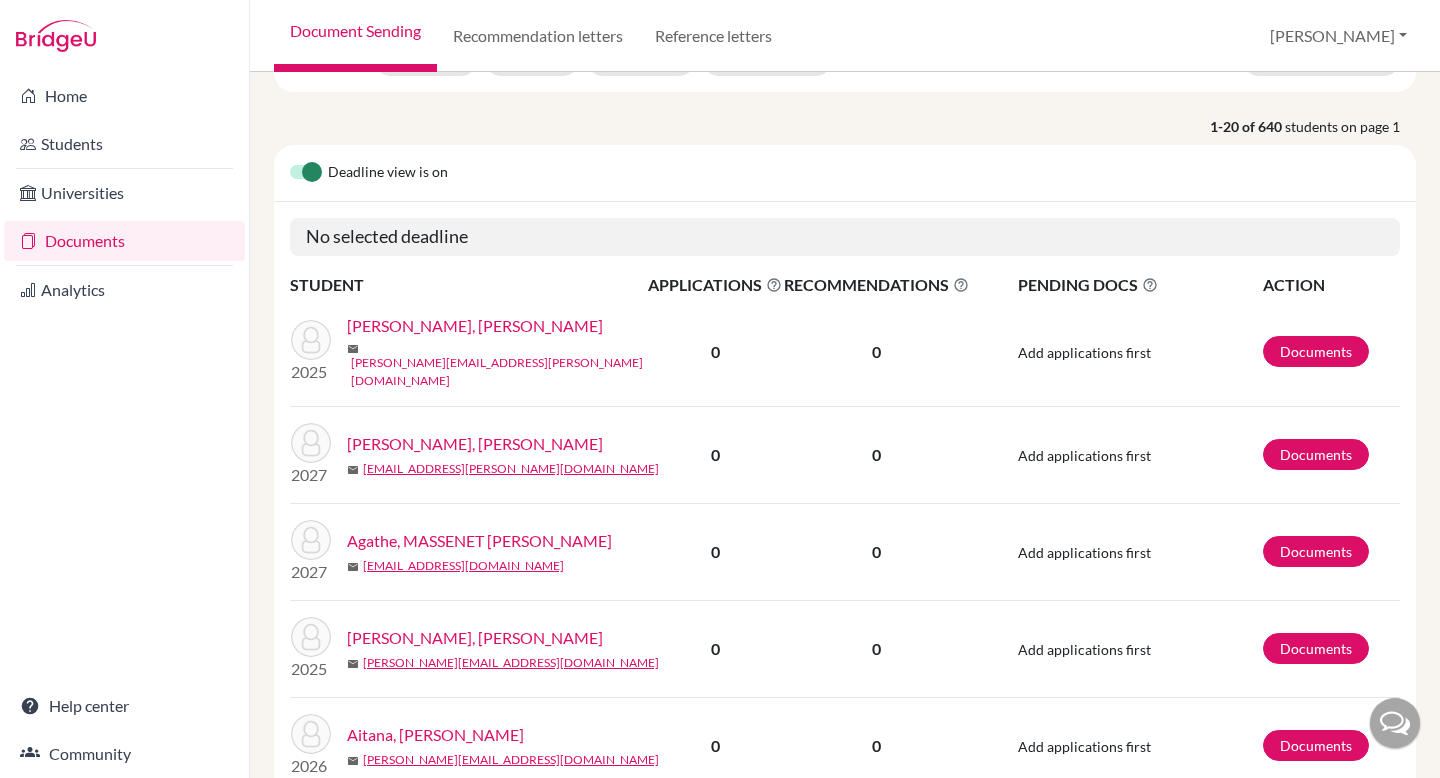 scroll, scrollTop: 0, scrollLeft: 0, axis: both 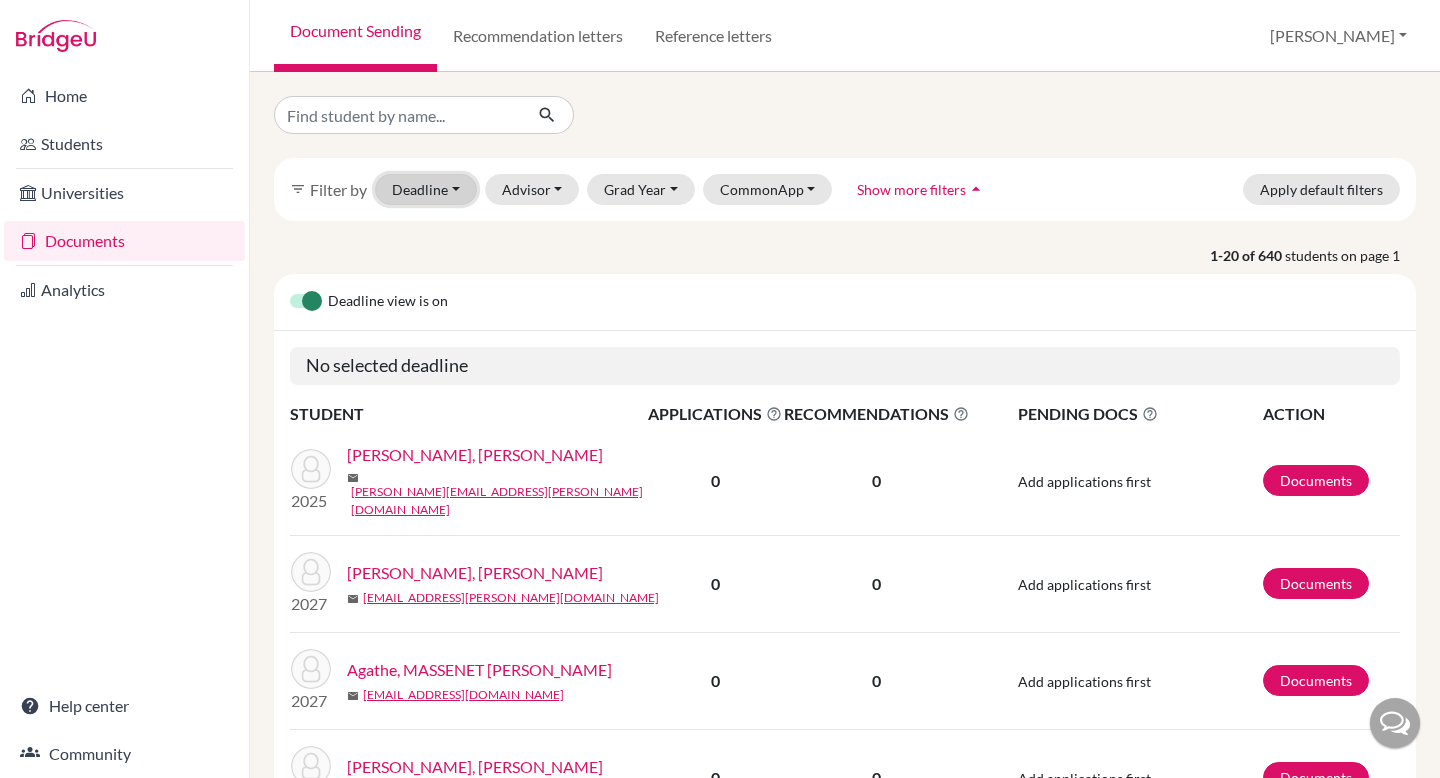 click on "Deadline     -  Select a date range Or double click for a single date selection Today Within 2 weeks Within 1 month This cycle January February March April May June July August September October November December 2025 M T W T F S S 30 1 2 3 4 5 6 7 8 9 10 11 12 13 14 15 16 17 18 19 20 21 22 23 24 25 26 27 28 29 30 31 1 2 3 4 5 6 7 8 9 10 January February March April May June July August September October November December 2025 M T W T F S S 28 29 30 31 1 2 3 4 5 6 7 8 9 10 11 12 13 14 15 16 17 18 19 20 21 22 23 24 25 26 27 28 29 30 31 1 2 3 4 5 6 7" at bounding box center (426, 189) 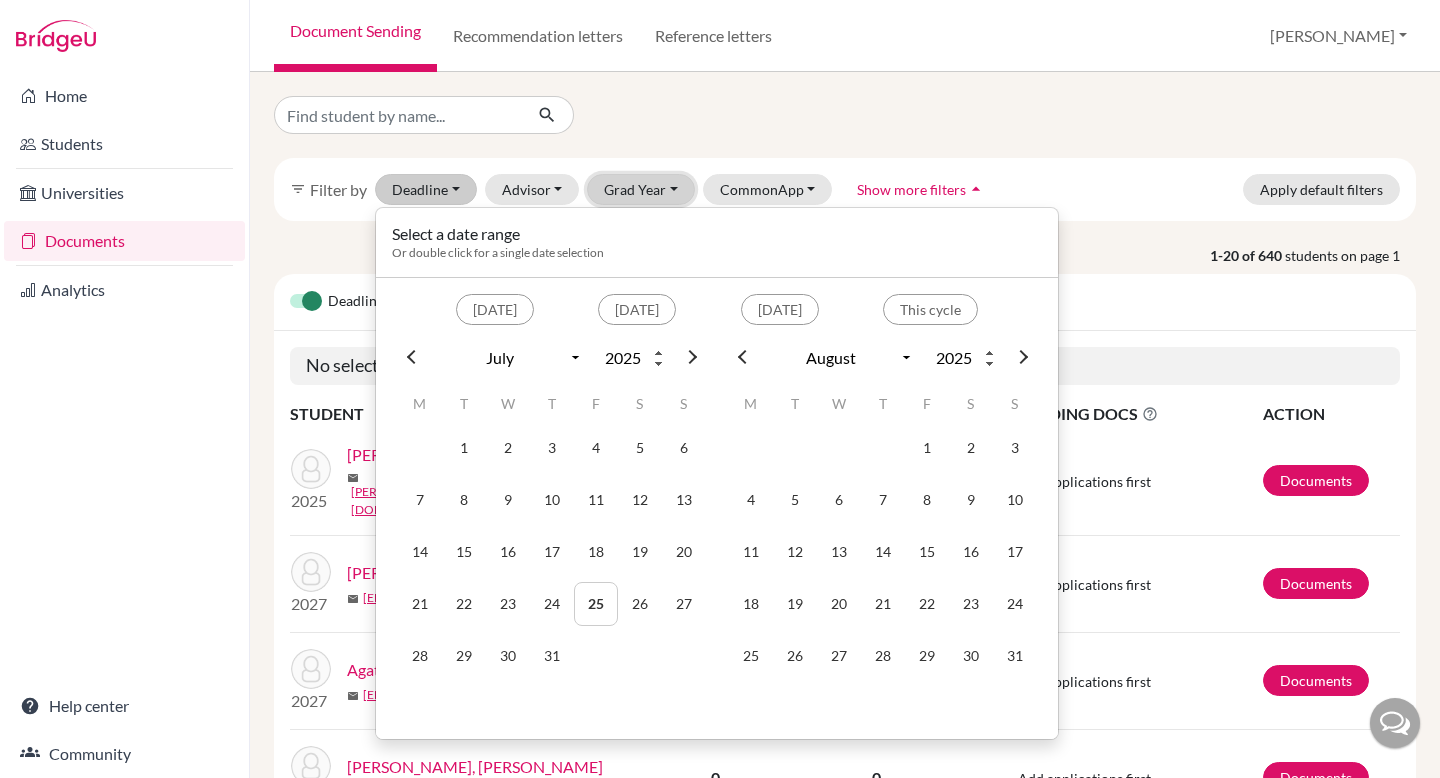 click on "Grad Year" at bounding box center (641, 189) 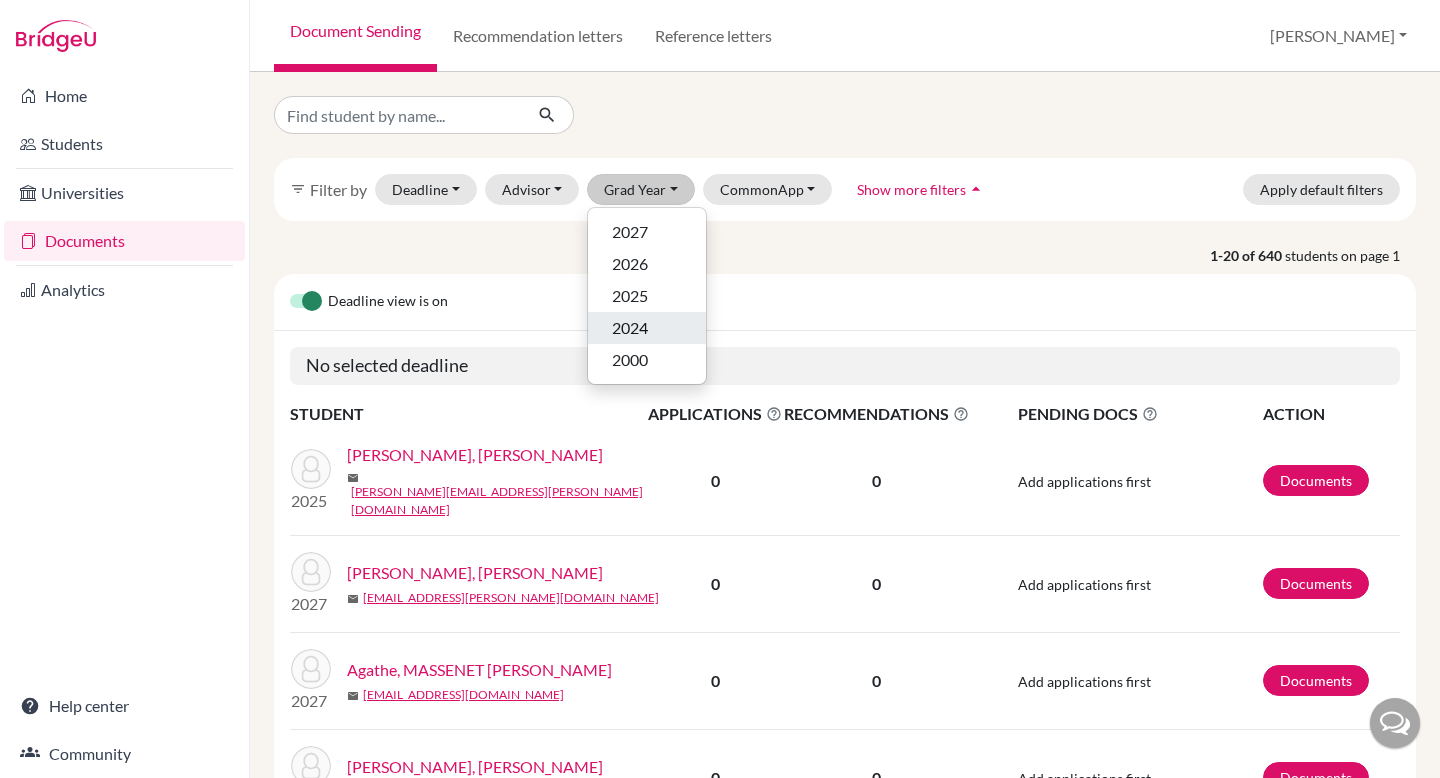 click on "2024" at bounding box center (647, 328) 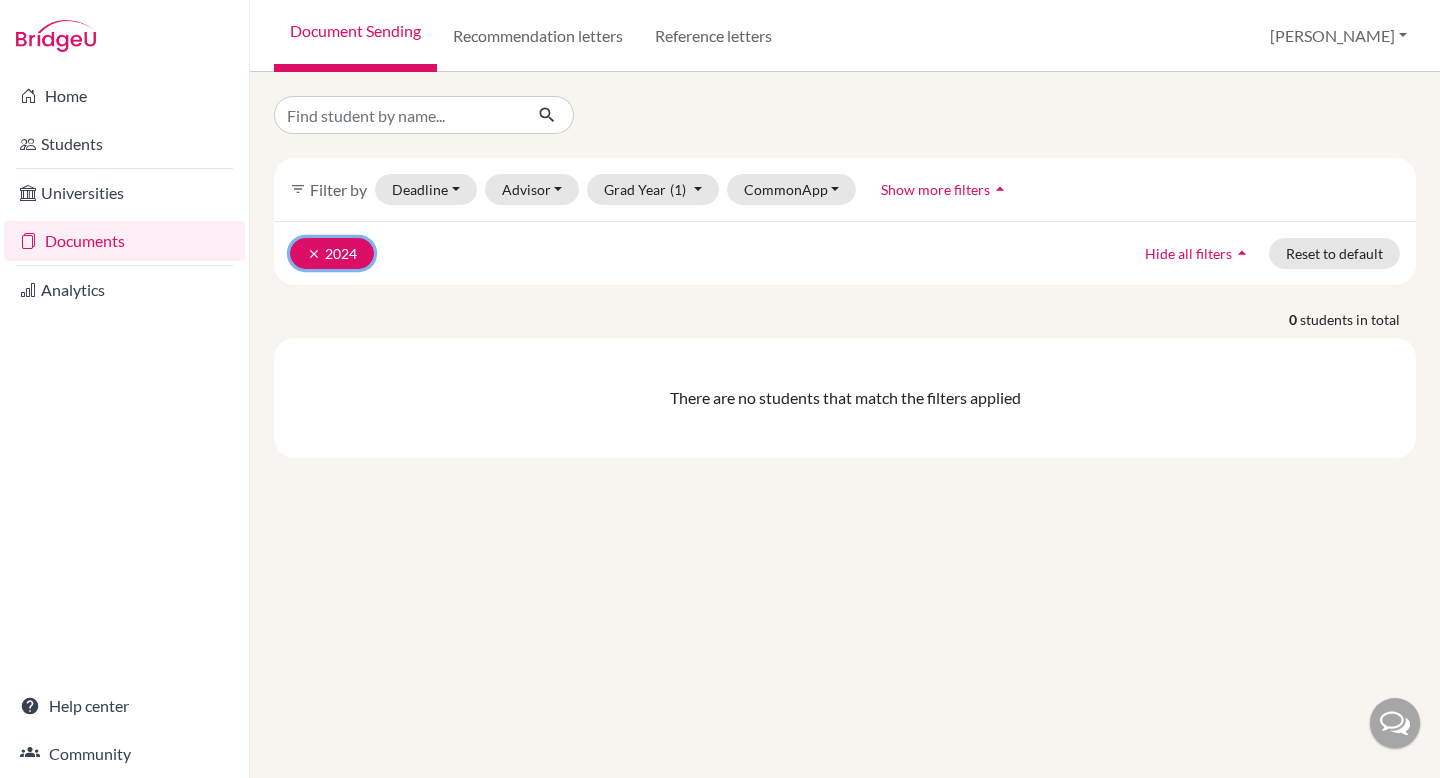 click on "clear" at bounding box center (314, 254) 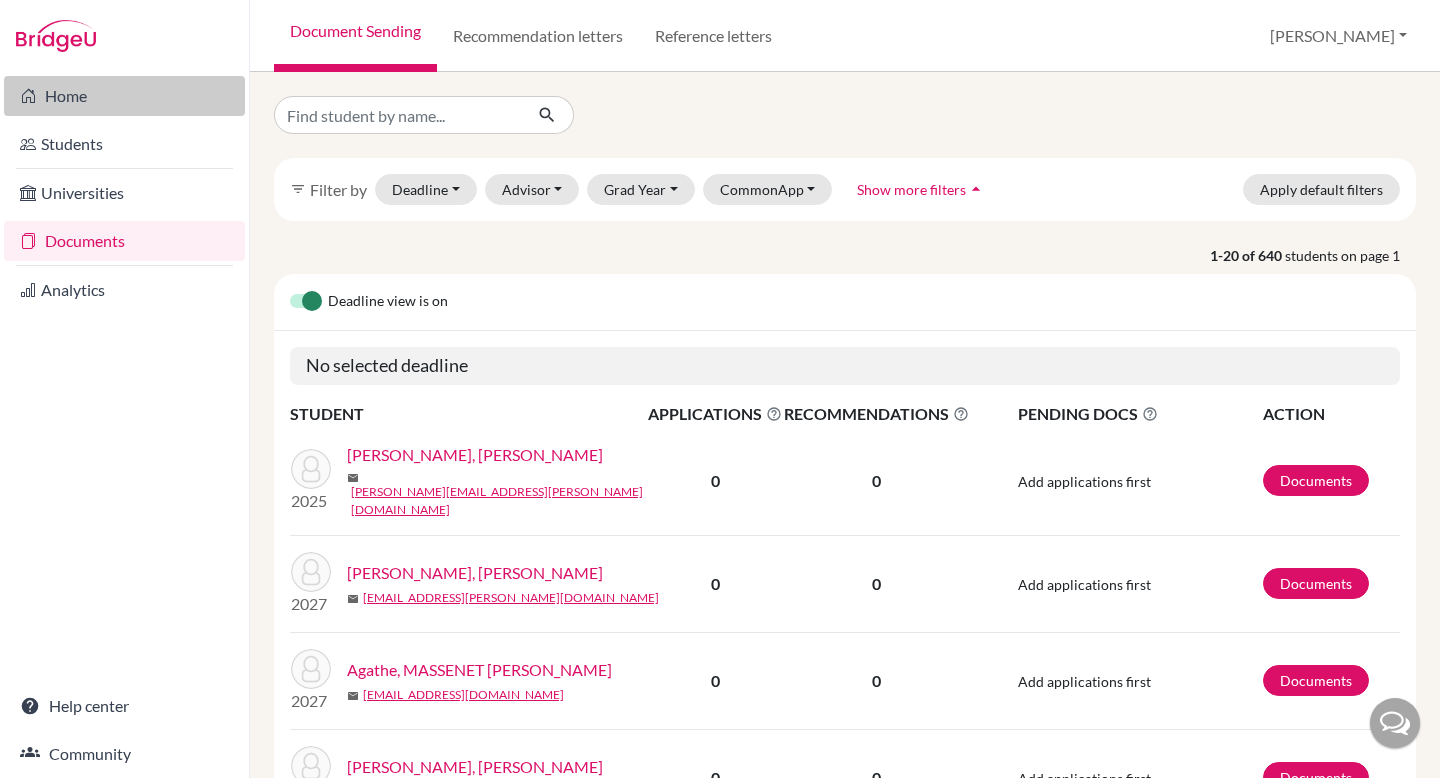 click on "Home" at bounding box center (124, 96) 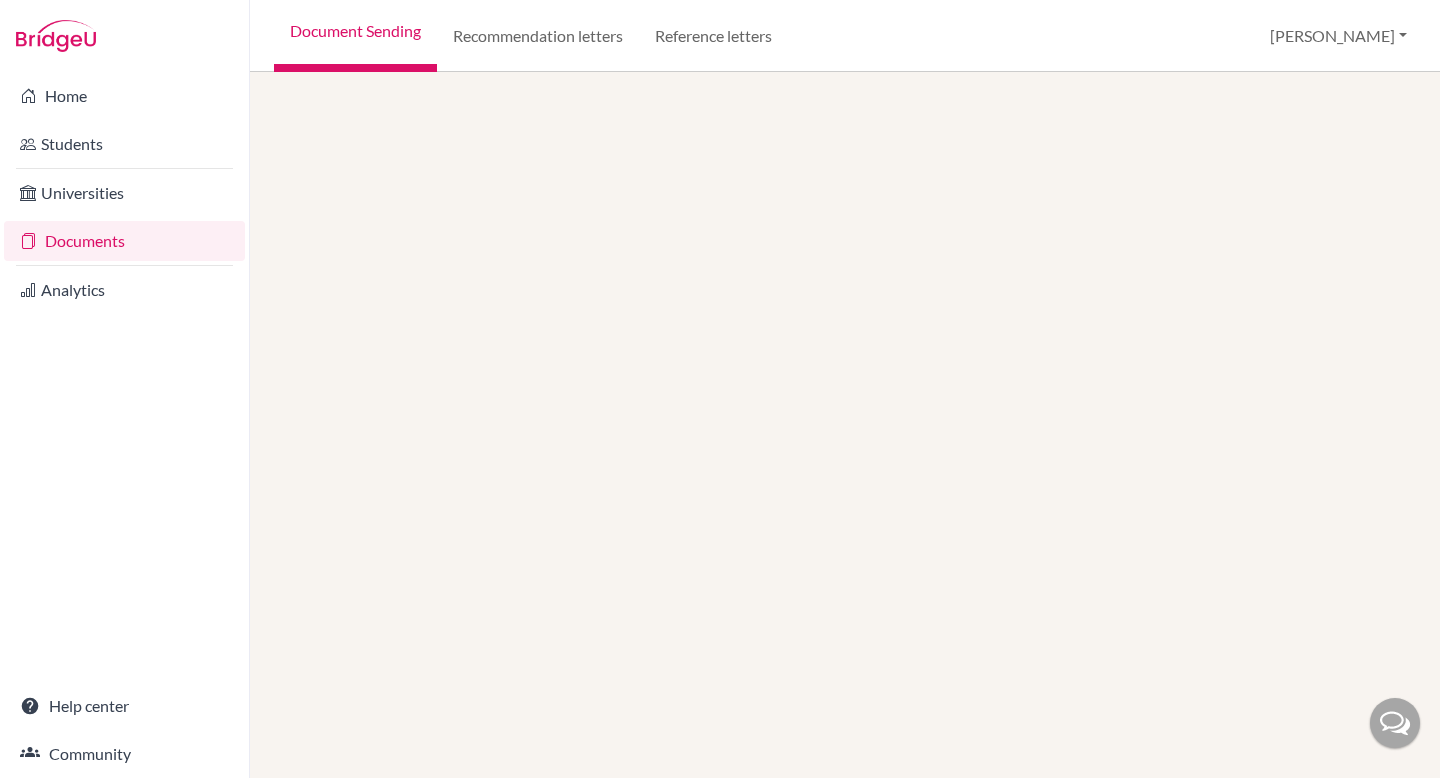 scroll, scrollTop: 0, scrollLeft: 0, axis: both 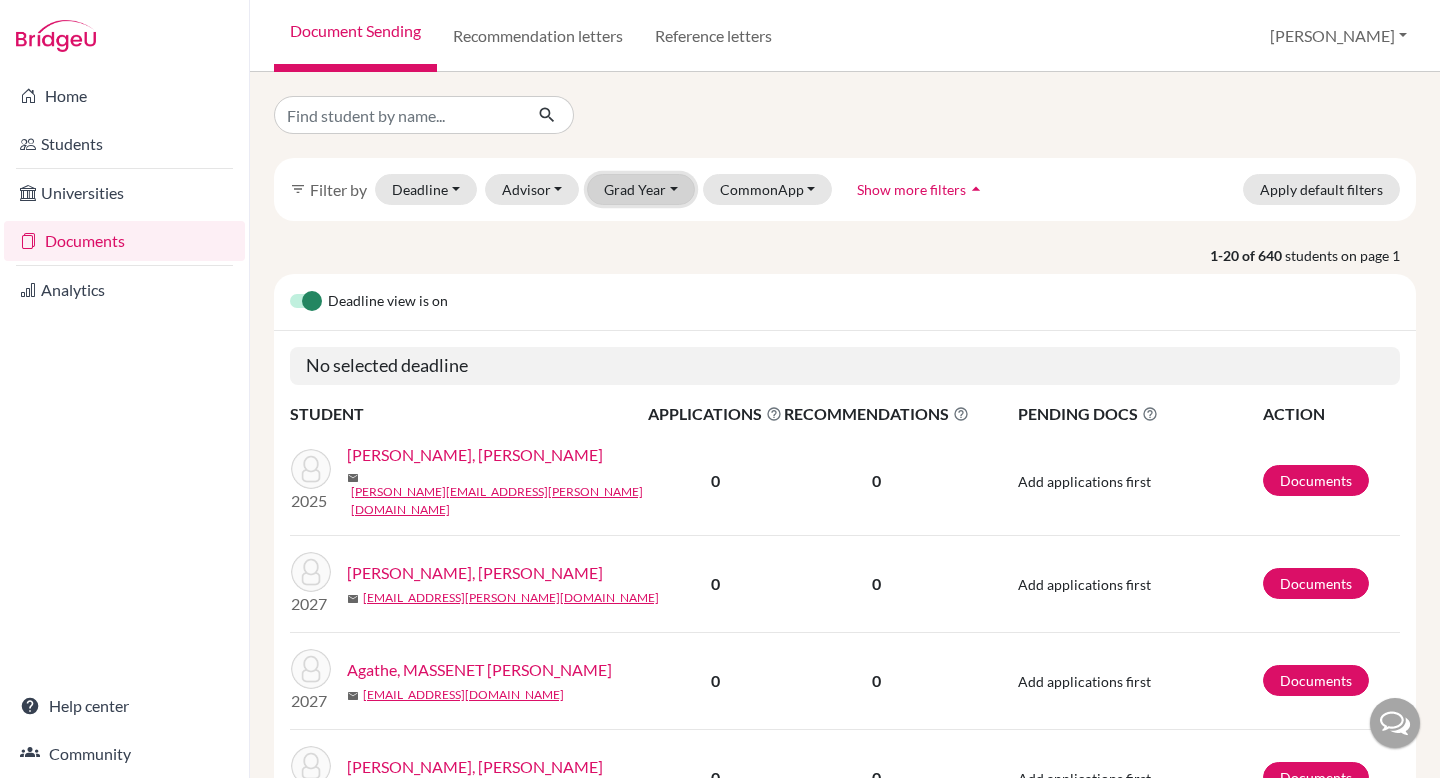 click on "Grad Year" at bounding box center (641, 189) 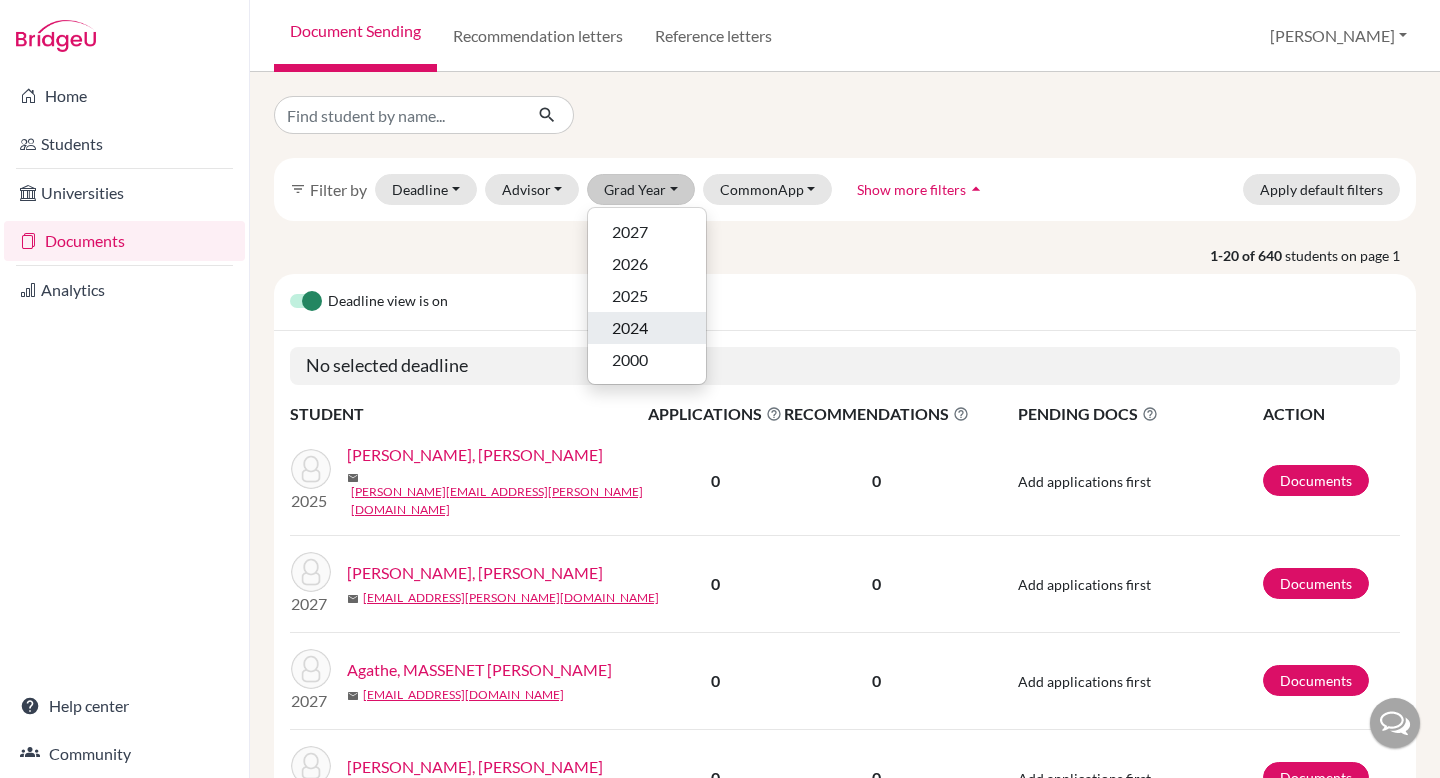 click on "2024" at bounding box center (630, 328) 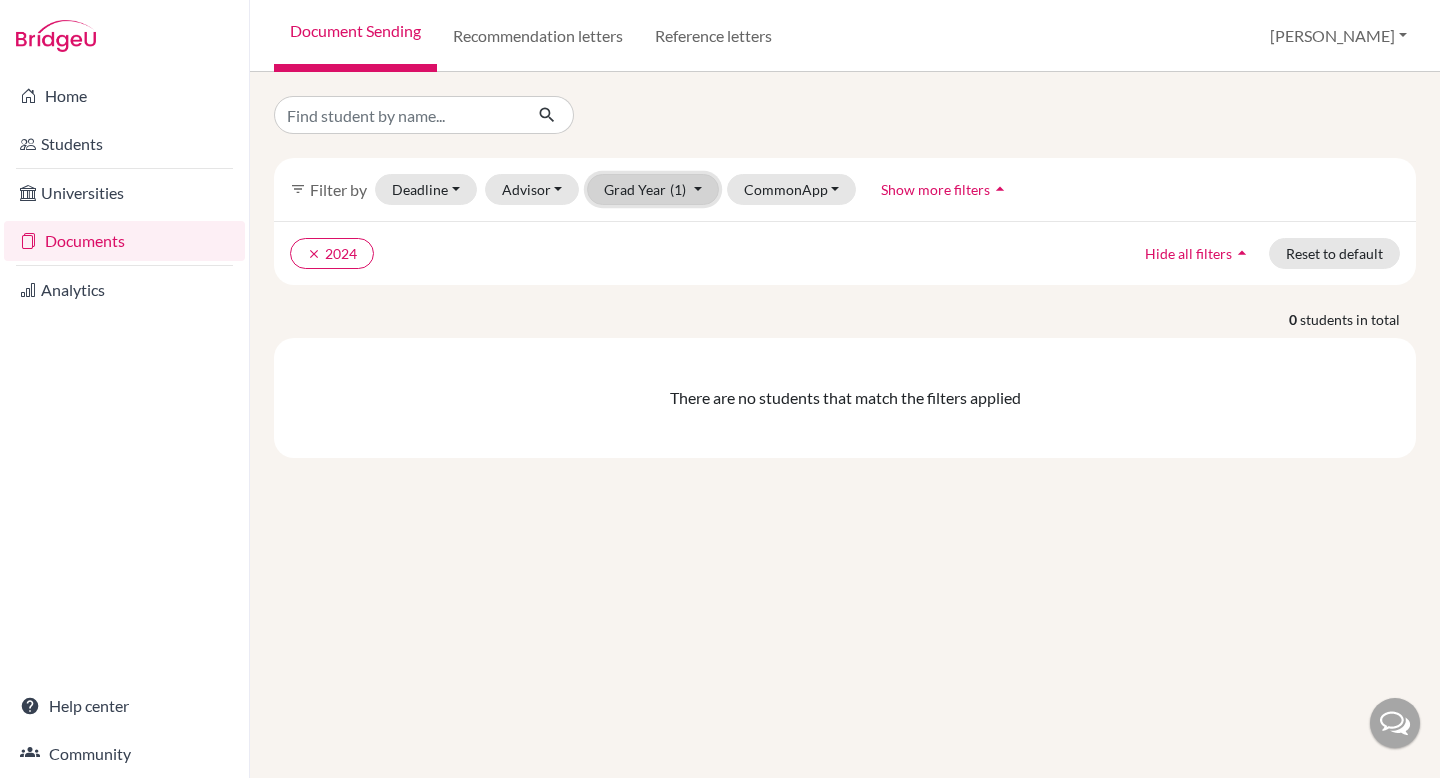 click on "Grad Year (1)" at bounding box center (653, 189) 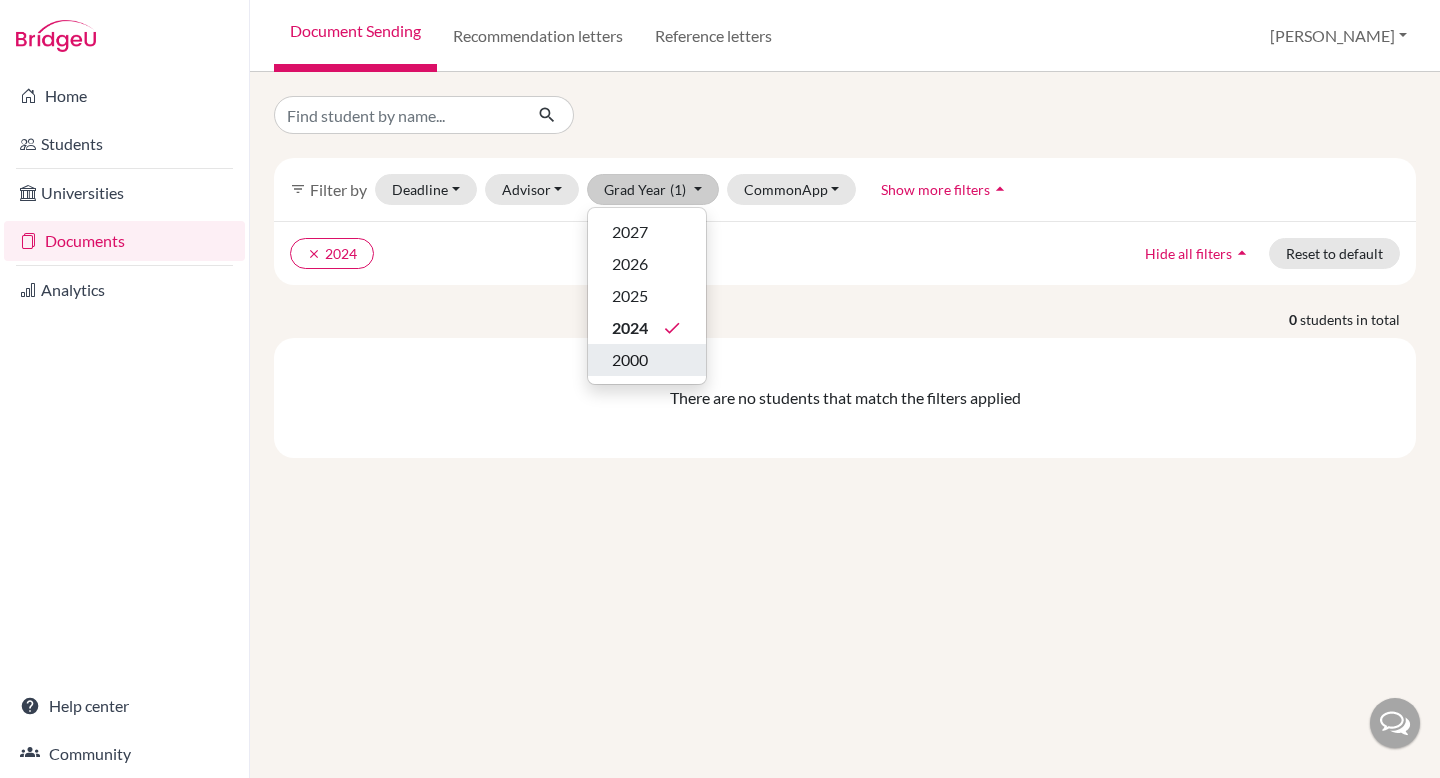 click on "2000" at bounding box center (630, 360) 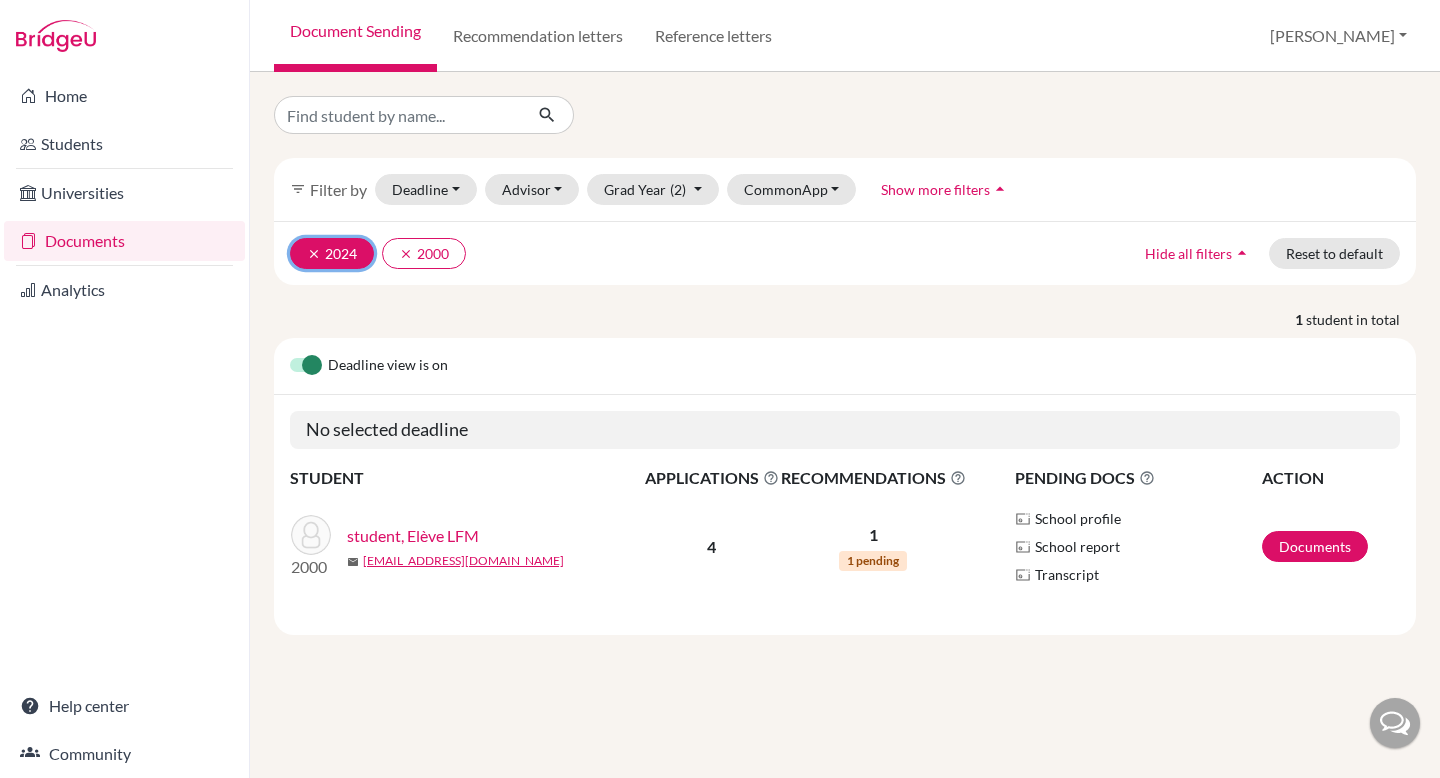 click on "clear" at bounding box center (314, 254) 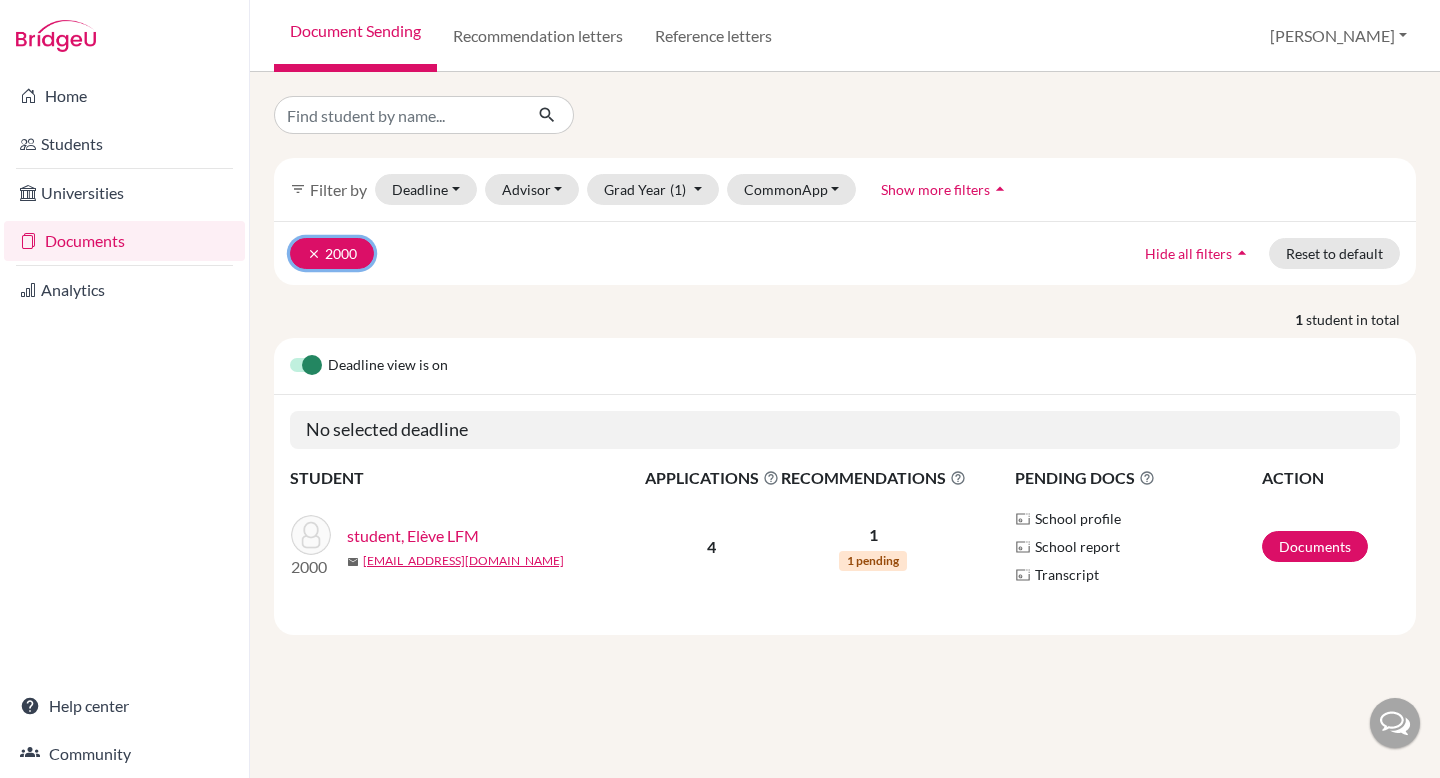 click on "clear" at bounding box center (314, 254) 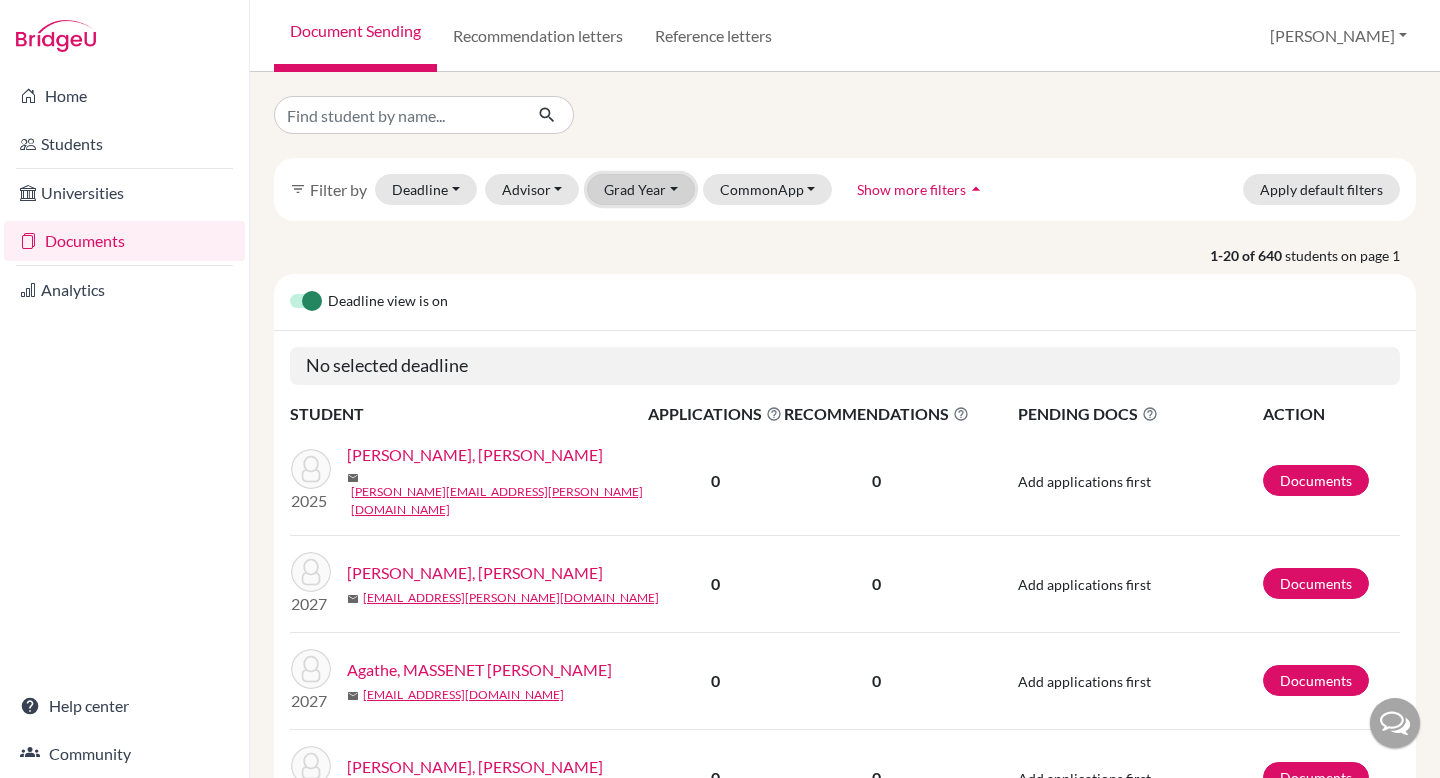 click on "Grad Year" at bounding box center (641, 189) 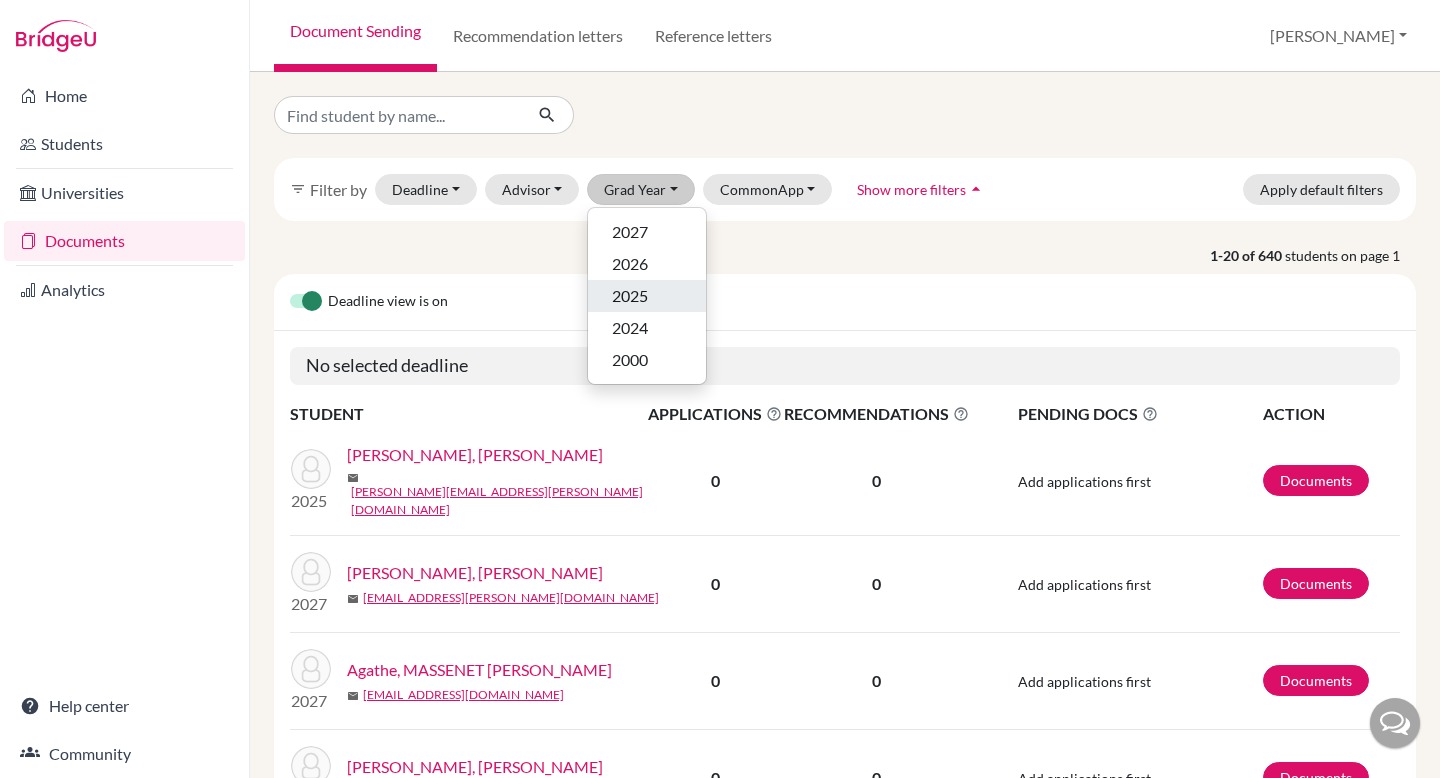 click on "2025" at bounding box center (630, 296) 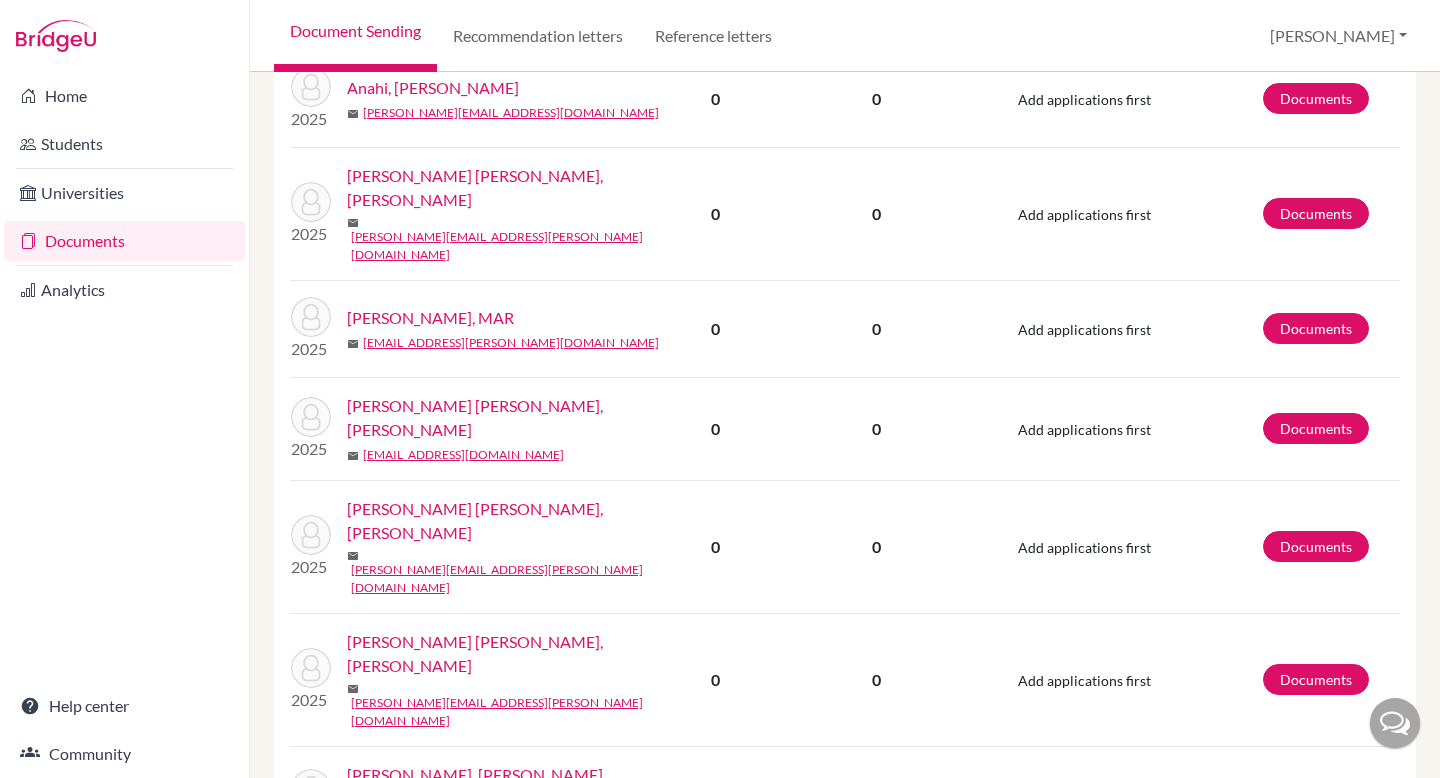 scroll, scrollTop: 1809, scrollLeft: 0, axis: vertical 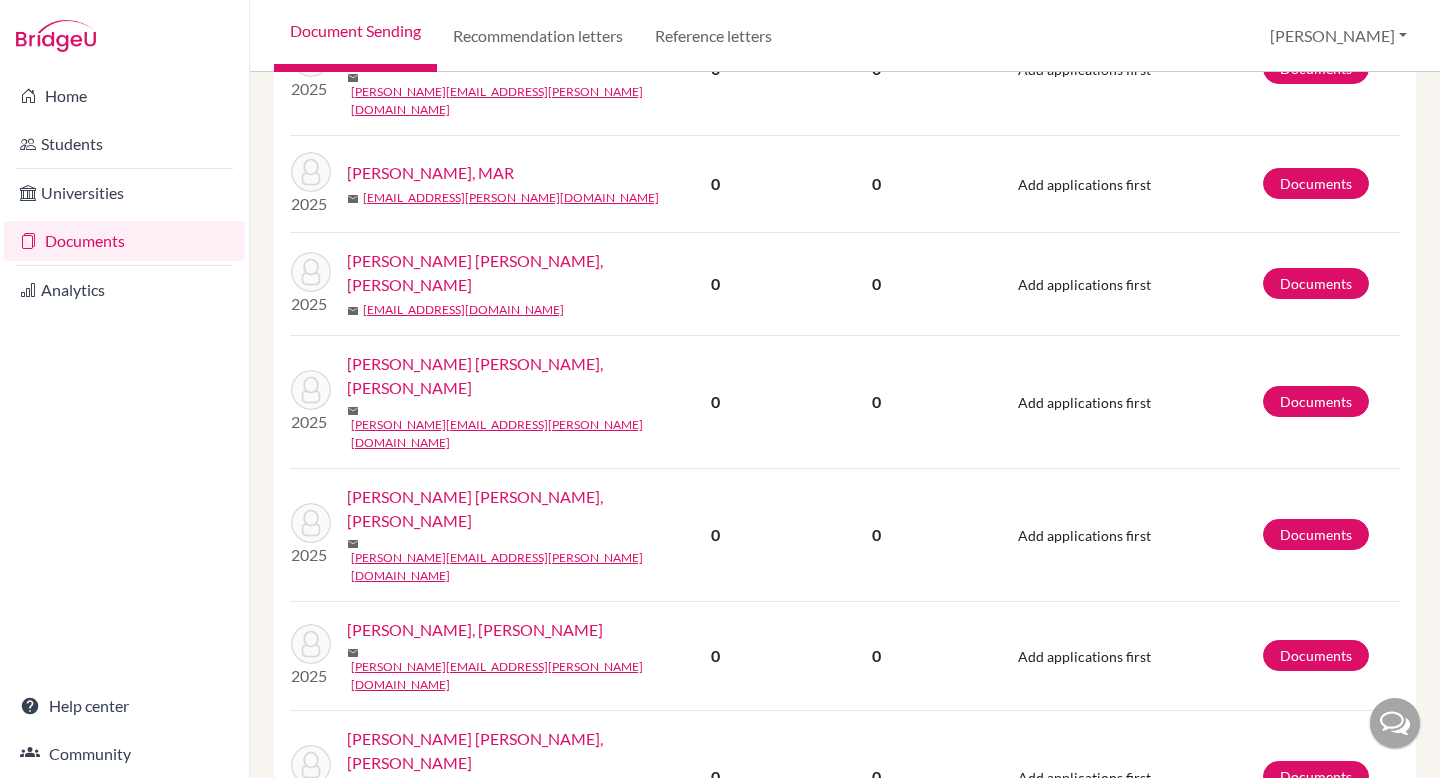click on "2" at bounding box center [690, 918] 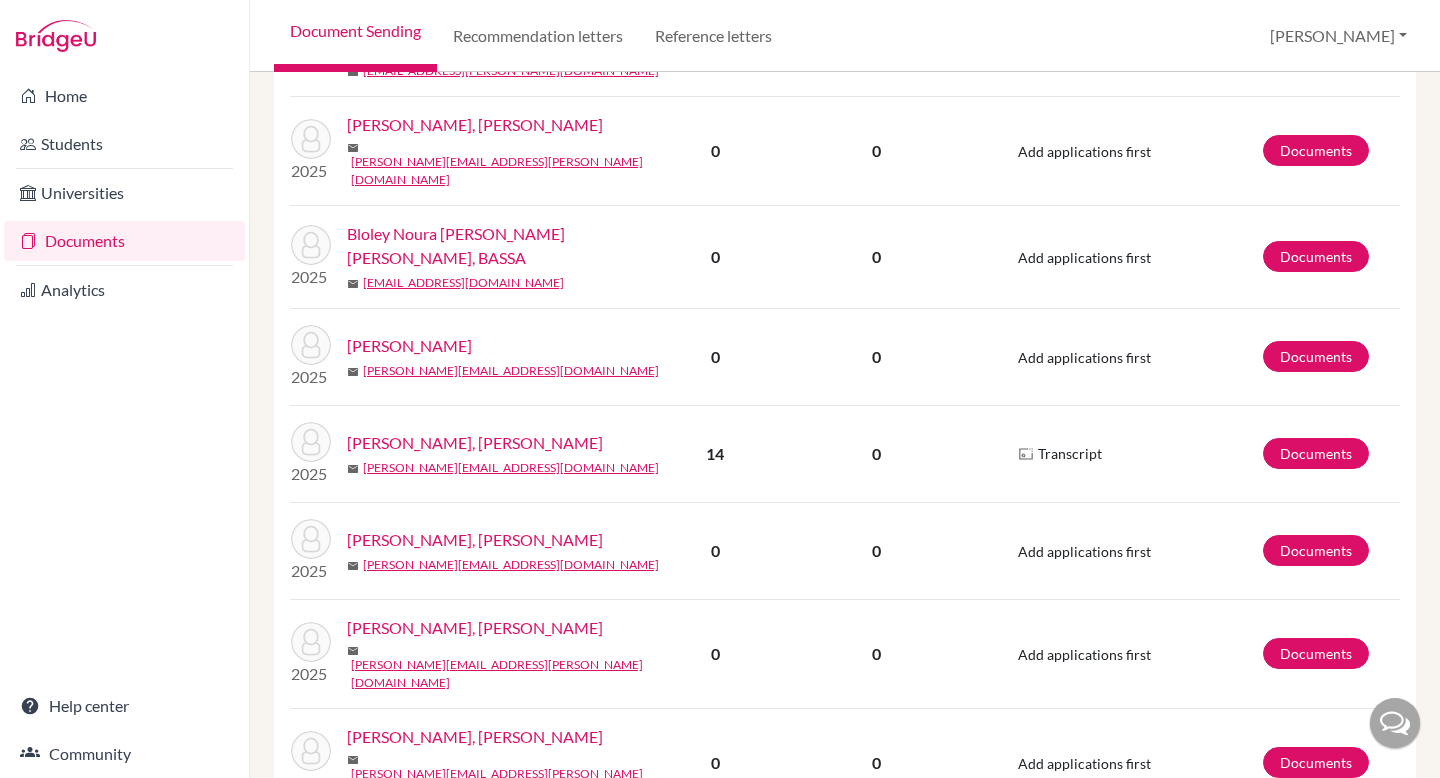 scroll, scrollTop: 1809, scrollLeft: 0, axis: vertical 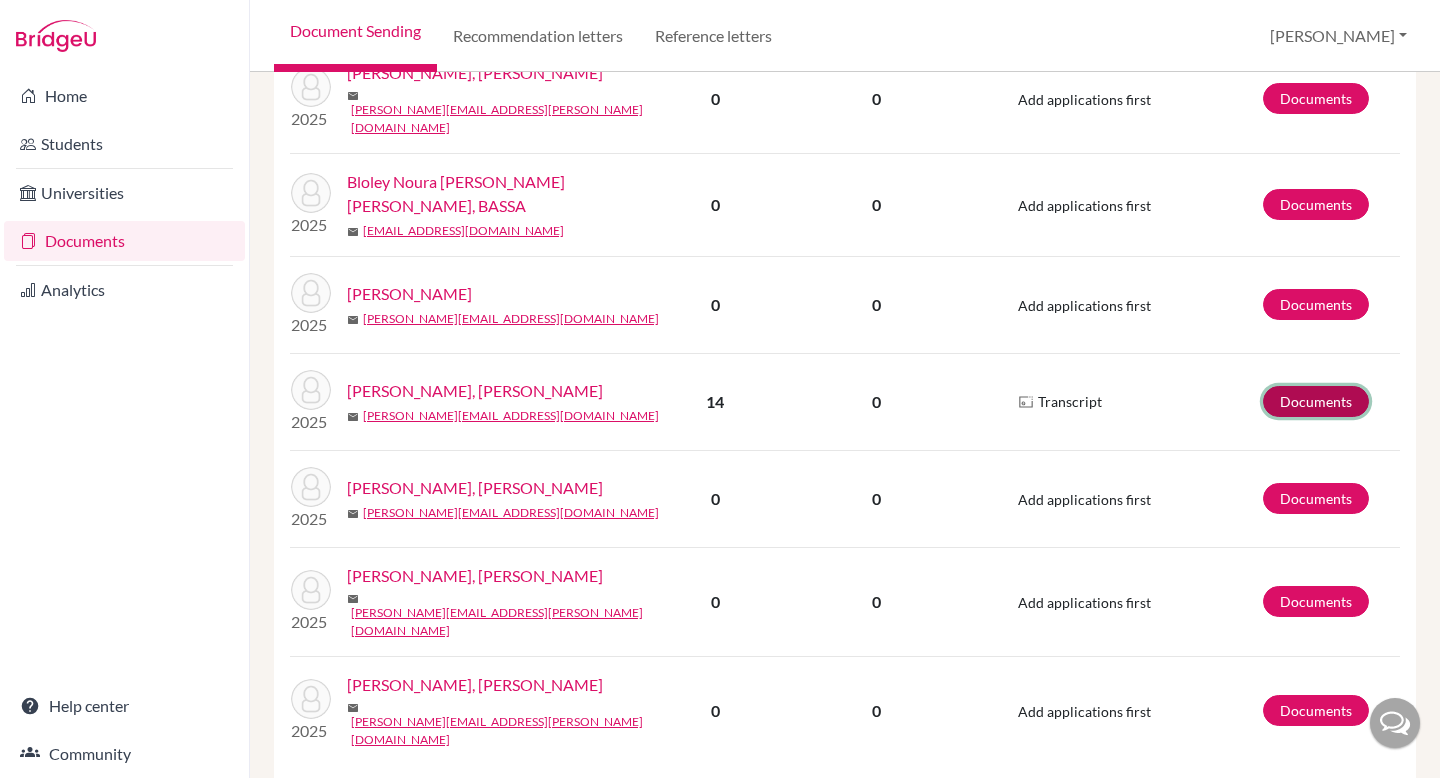 click on "Documents" at bounding box center [1316, 401] 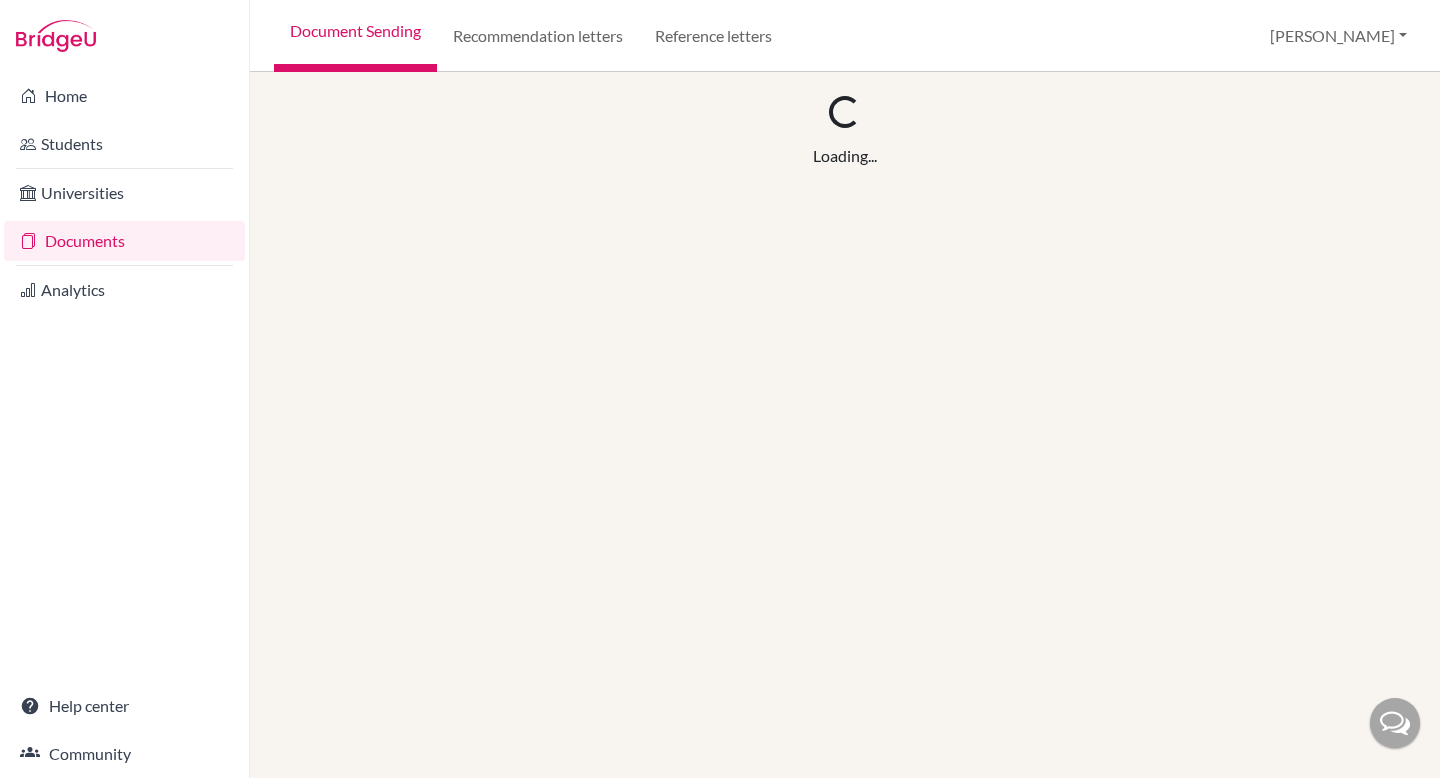 scroll, scrollTop: 0, scrollLeft: 0, axis: both 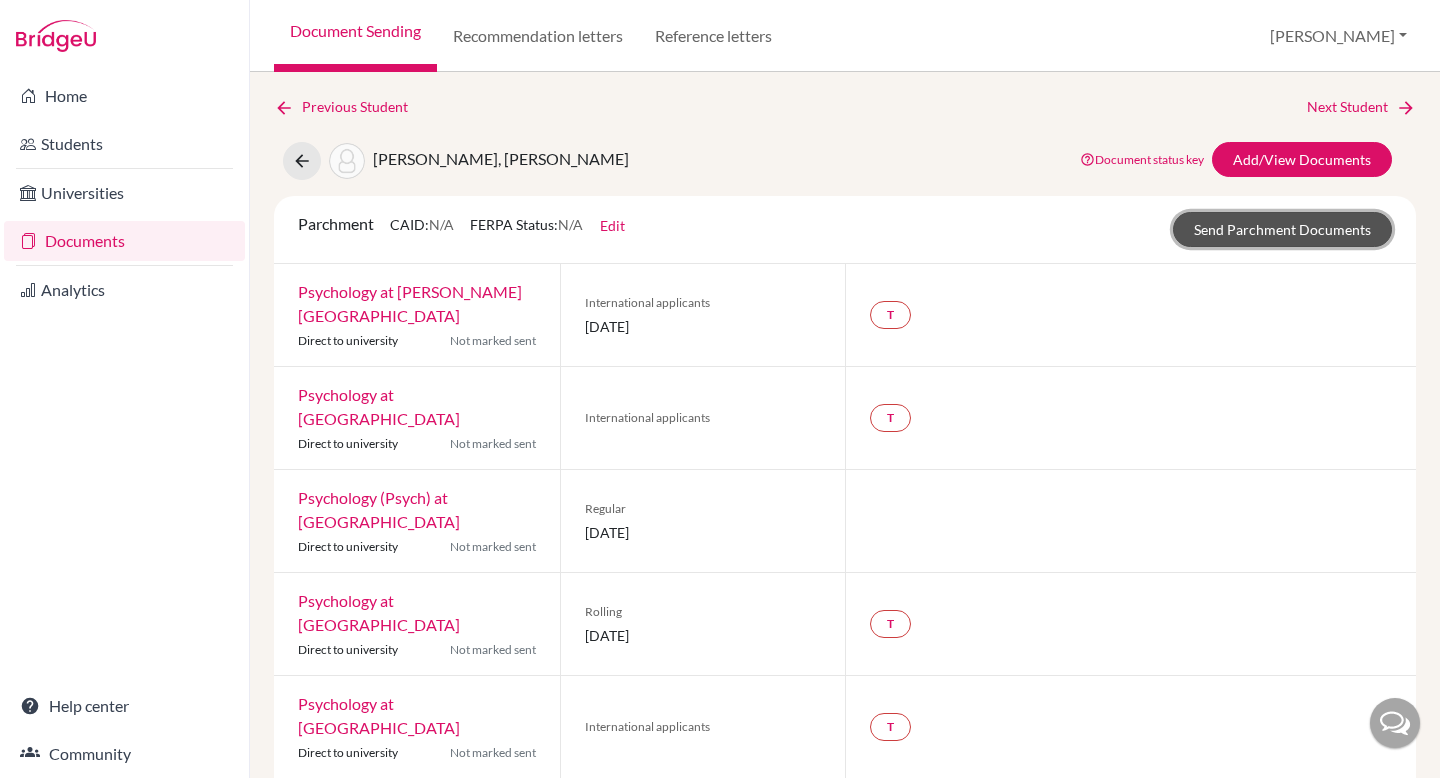 click on "Send Parchment Documents" 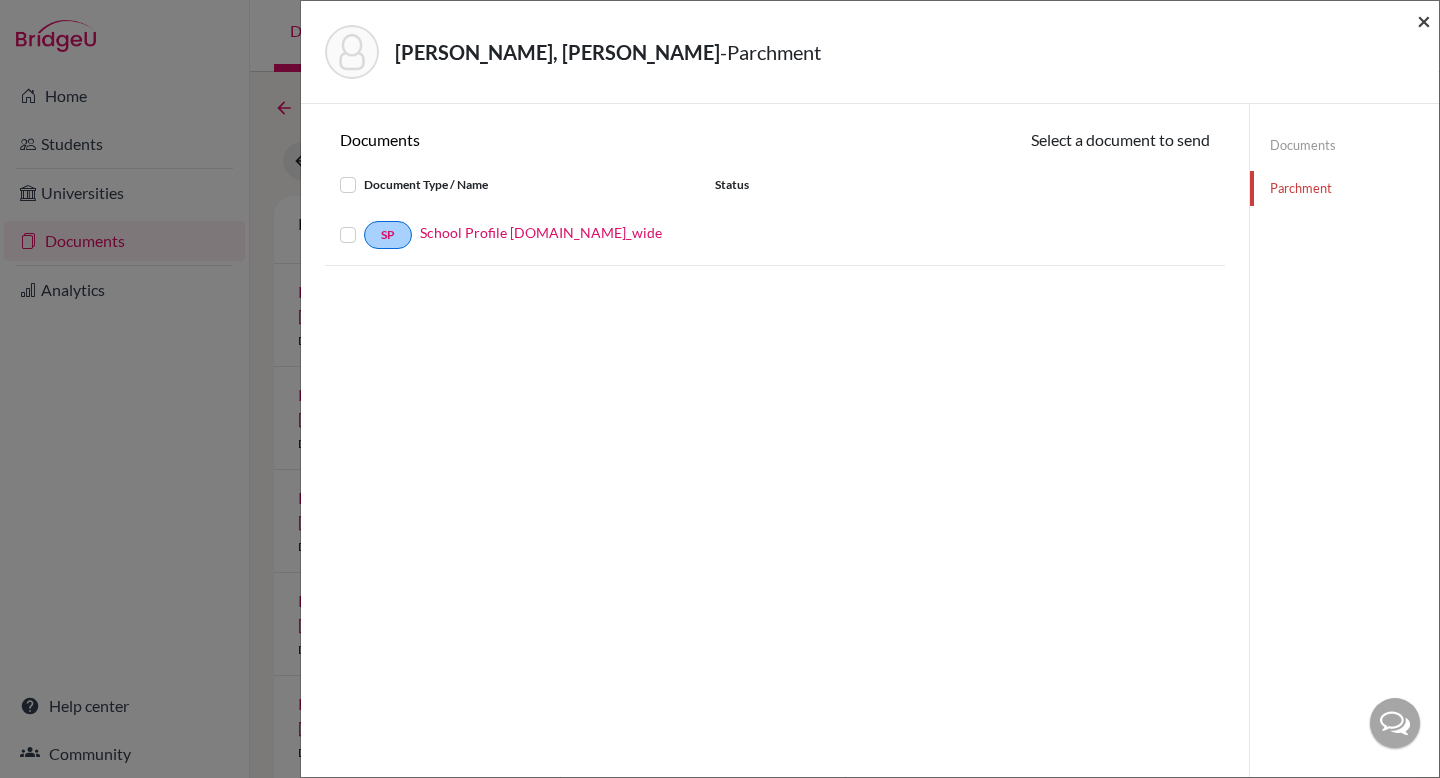 click on "×" at bounding box center (1424, 20) 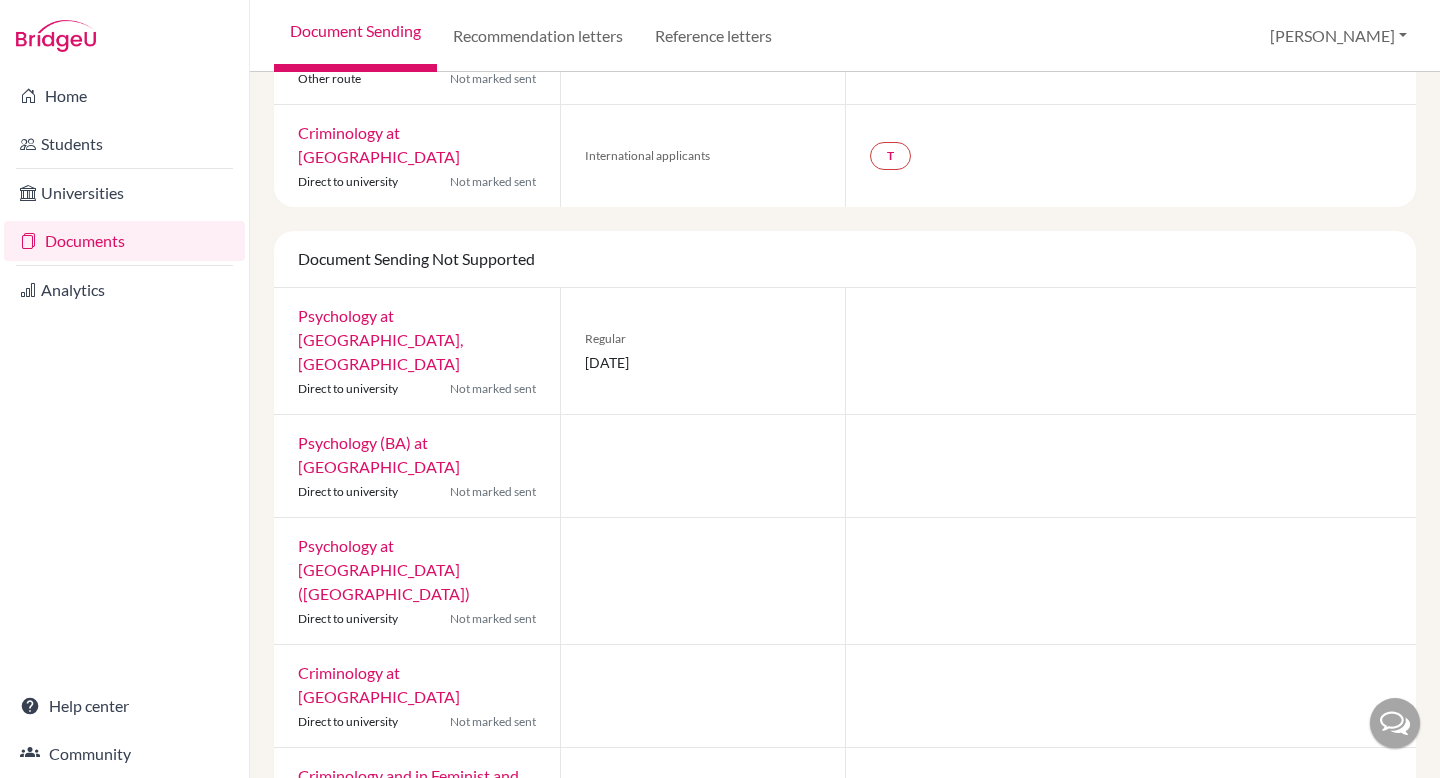 scroll, scrollTop: 0, scrollLeft: 0, axis: both 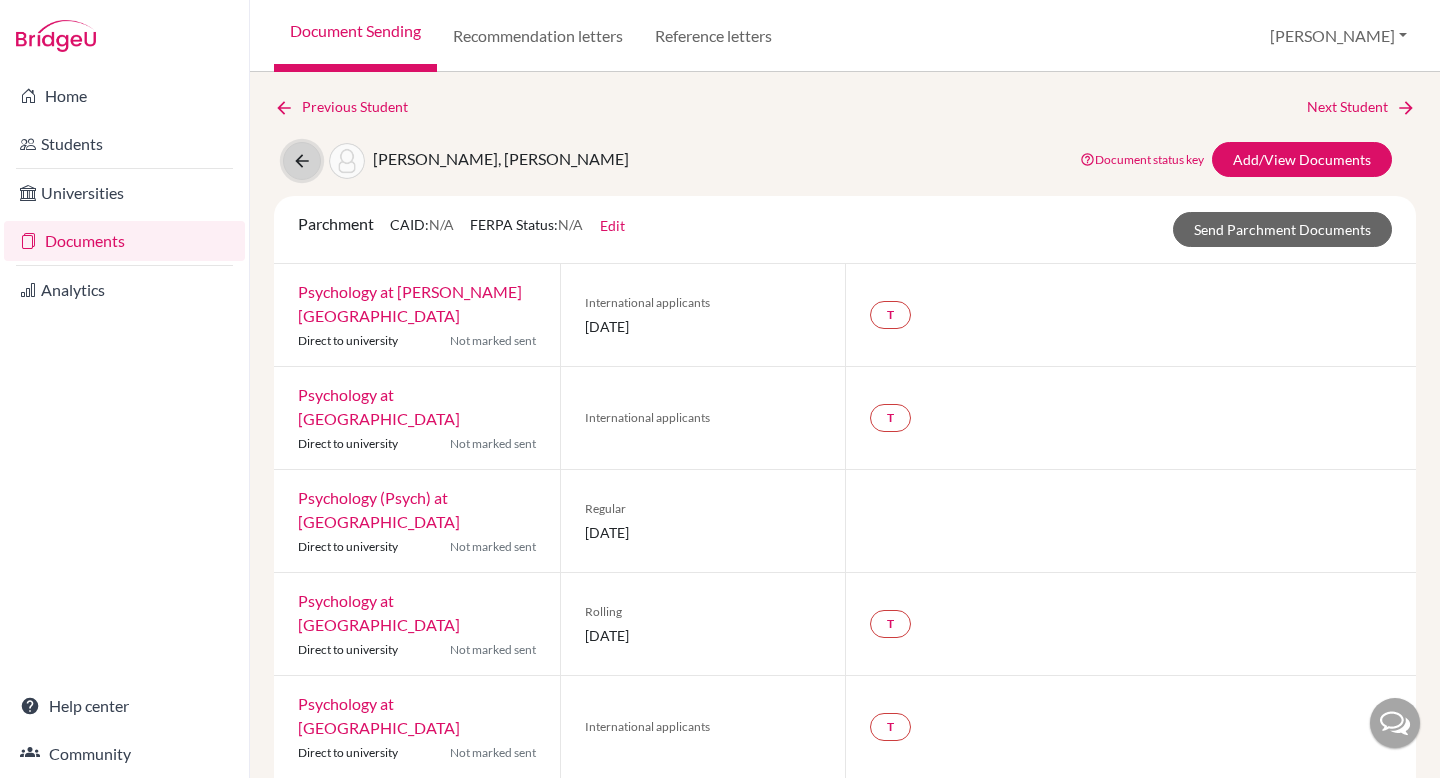 click at bounding box center [302, 161] 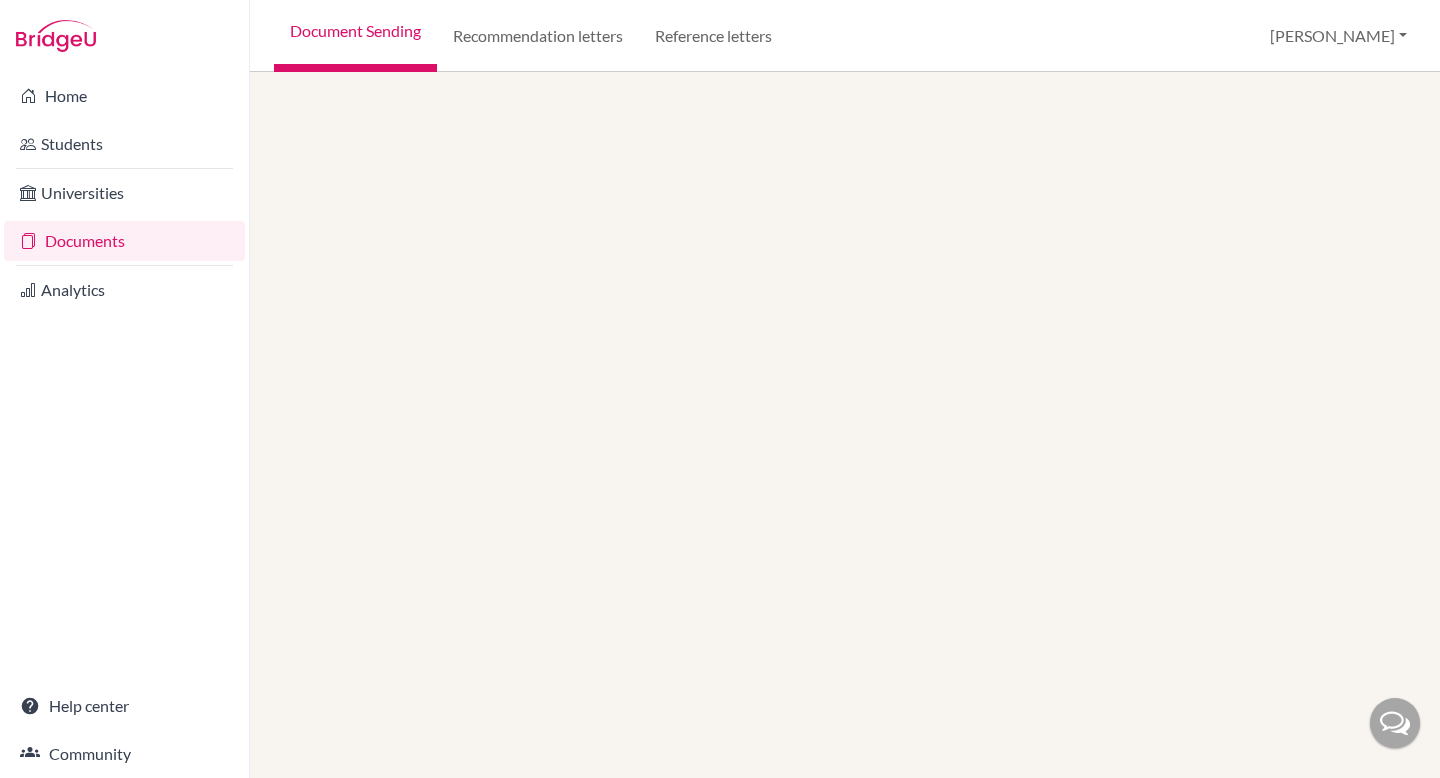 scroll, scrollTop: 0, scrollLeft: 0, axis: both 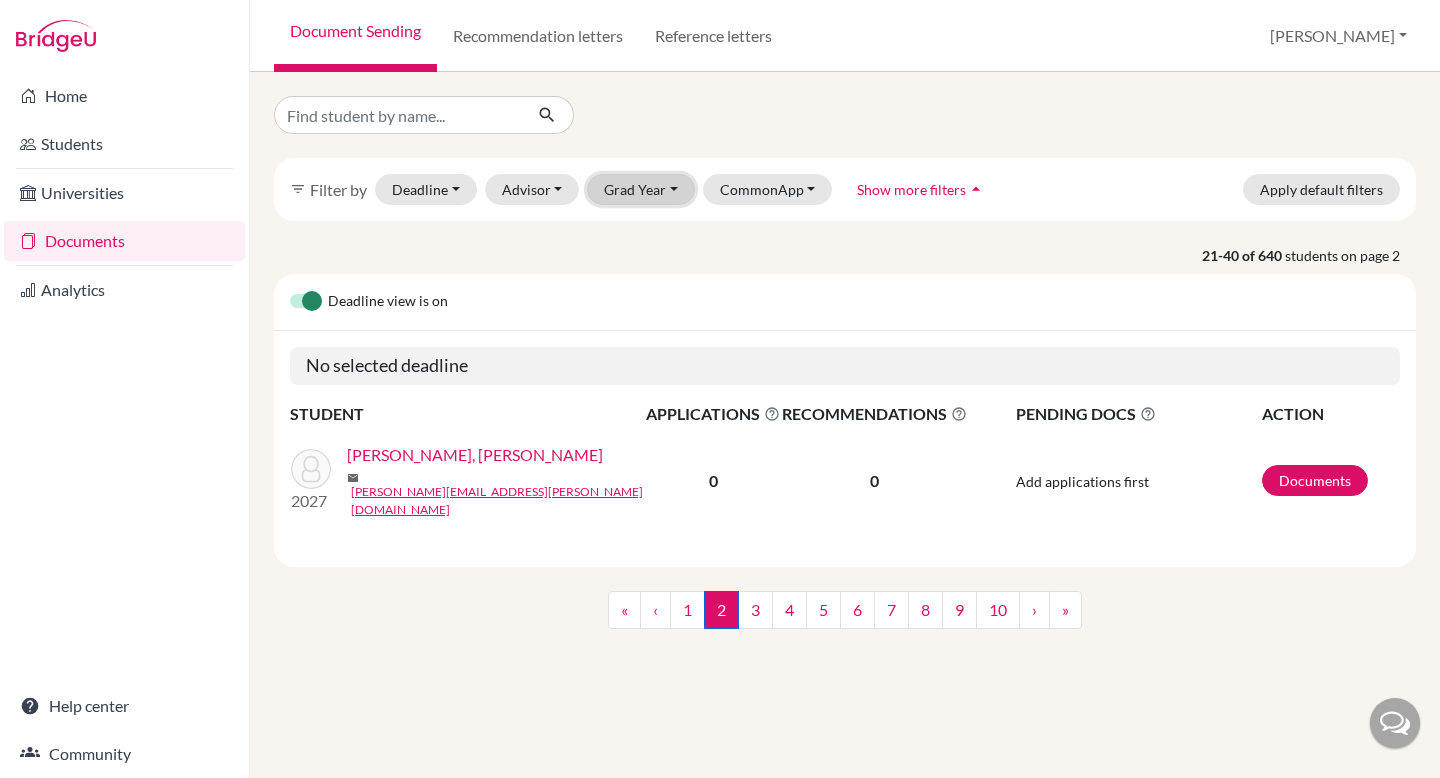 click on "Grad Year" at bounding box center (641, 189) 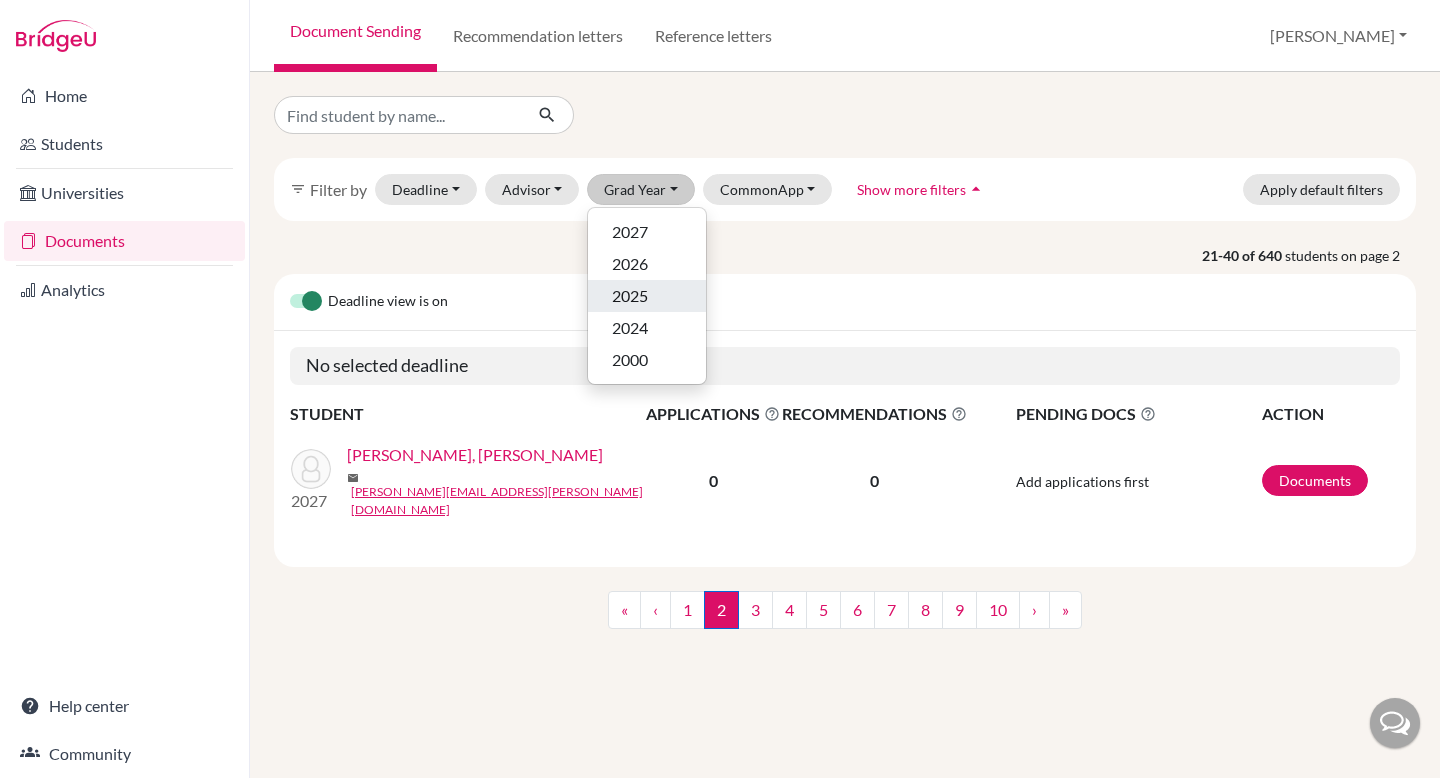 click on "2025" at bounding box center [647, 296] 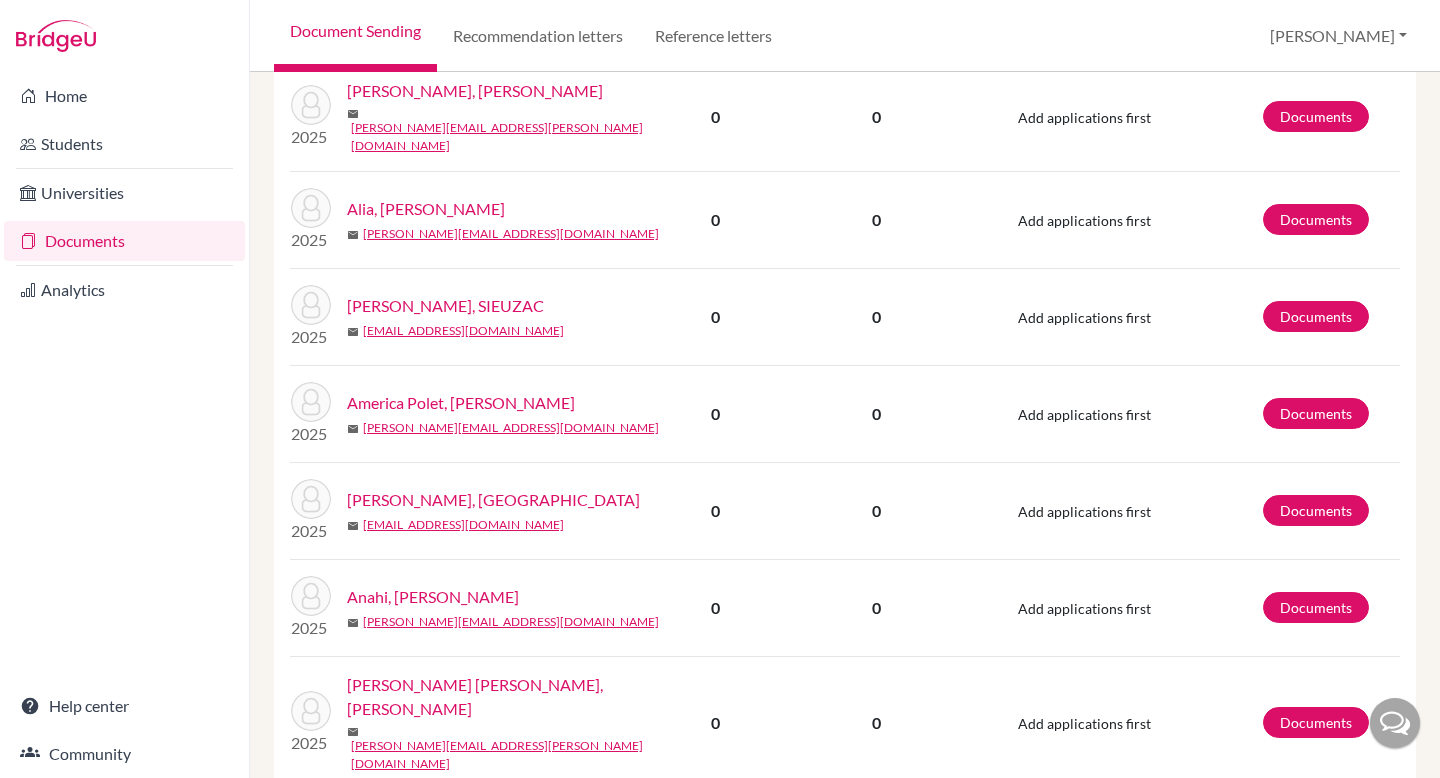 scroll, scrollTop: 1809, scrollLeft: 0, axis: vertical 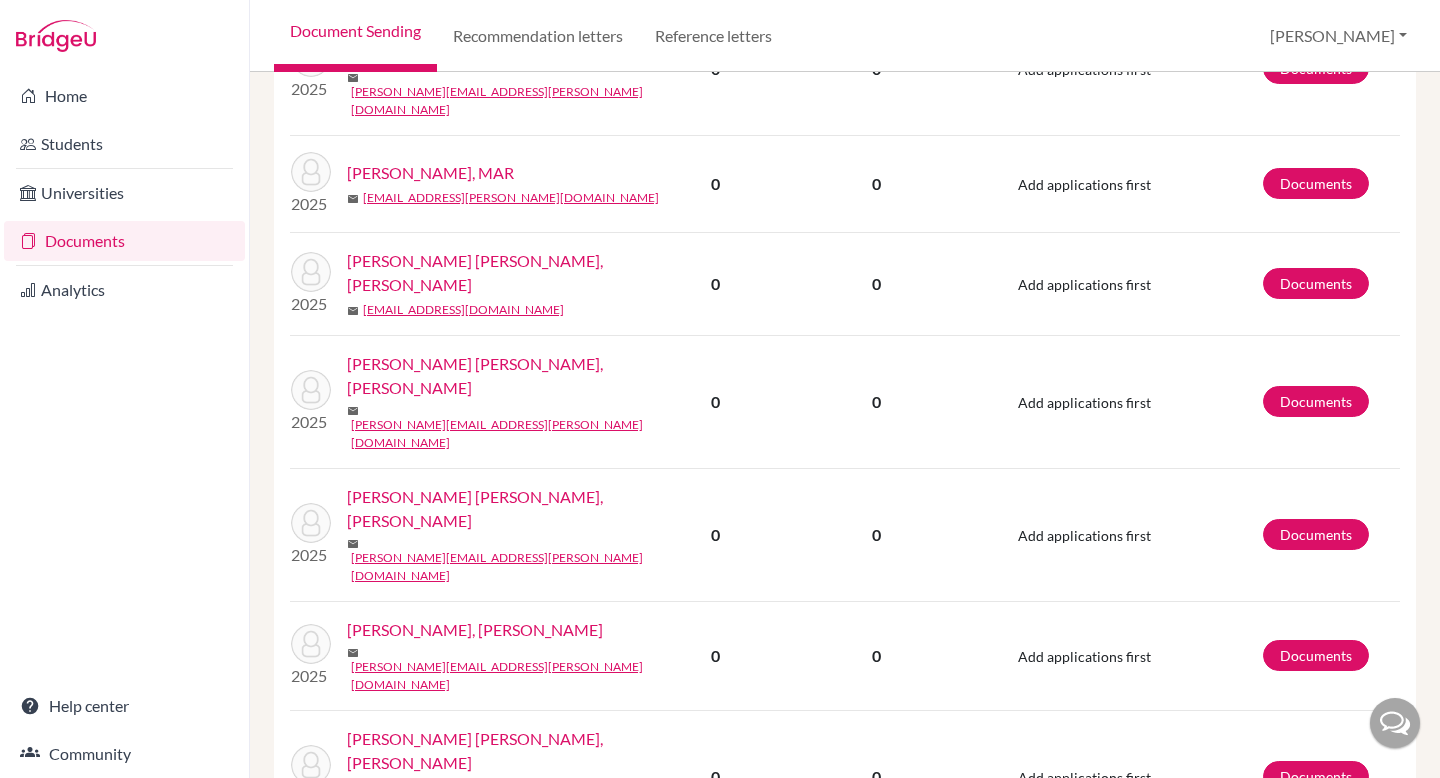 click on "2" at bounding box center (690, 918) 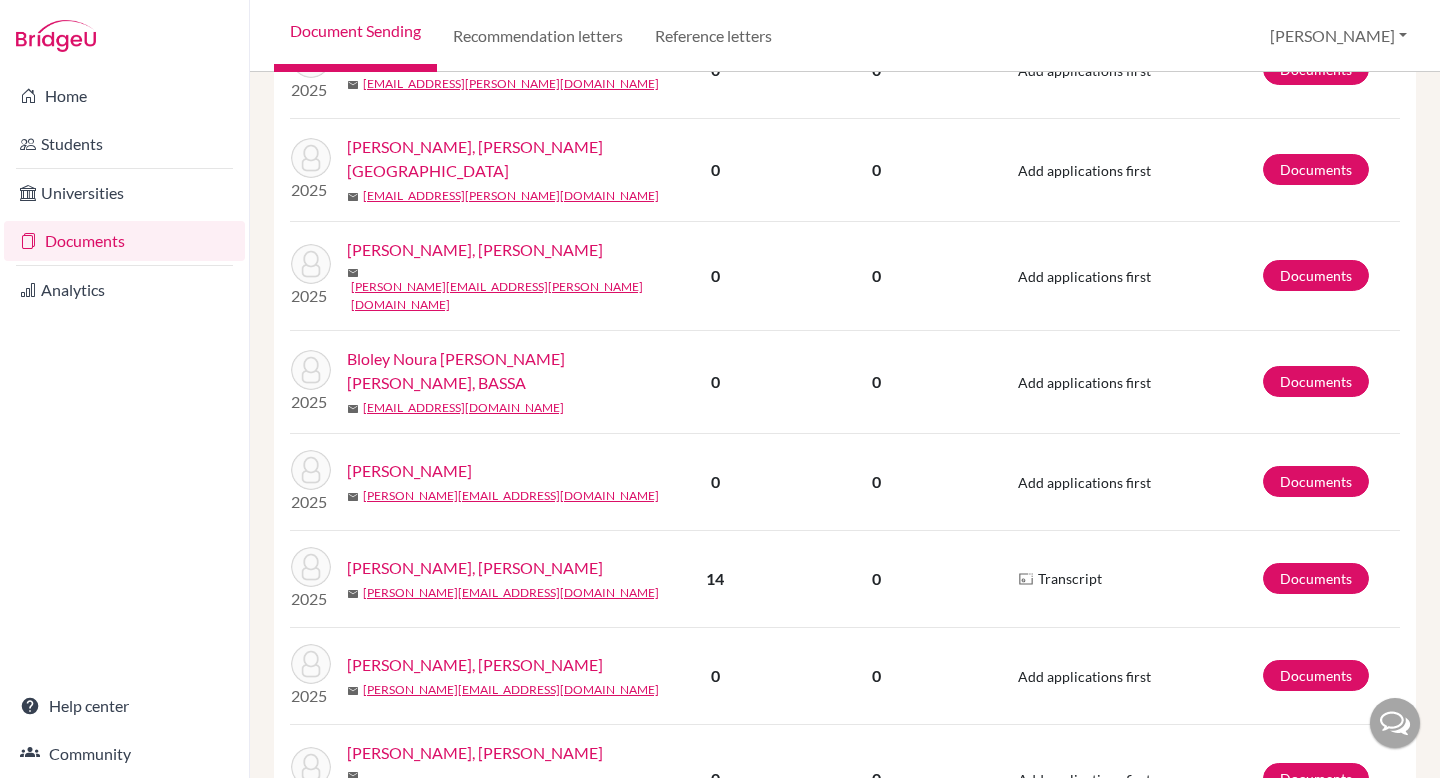 scroll, scrollTop: 1809, scrollLeft: 0, axis: vertical 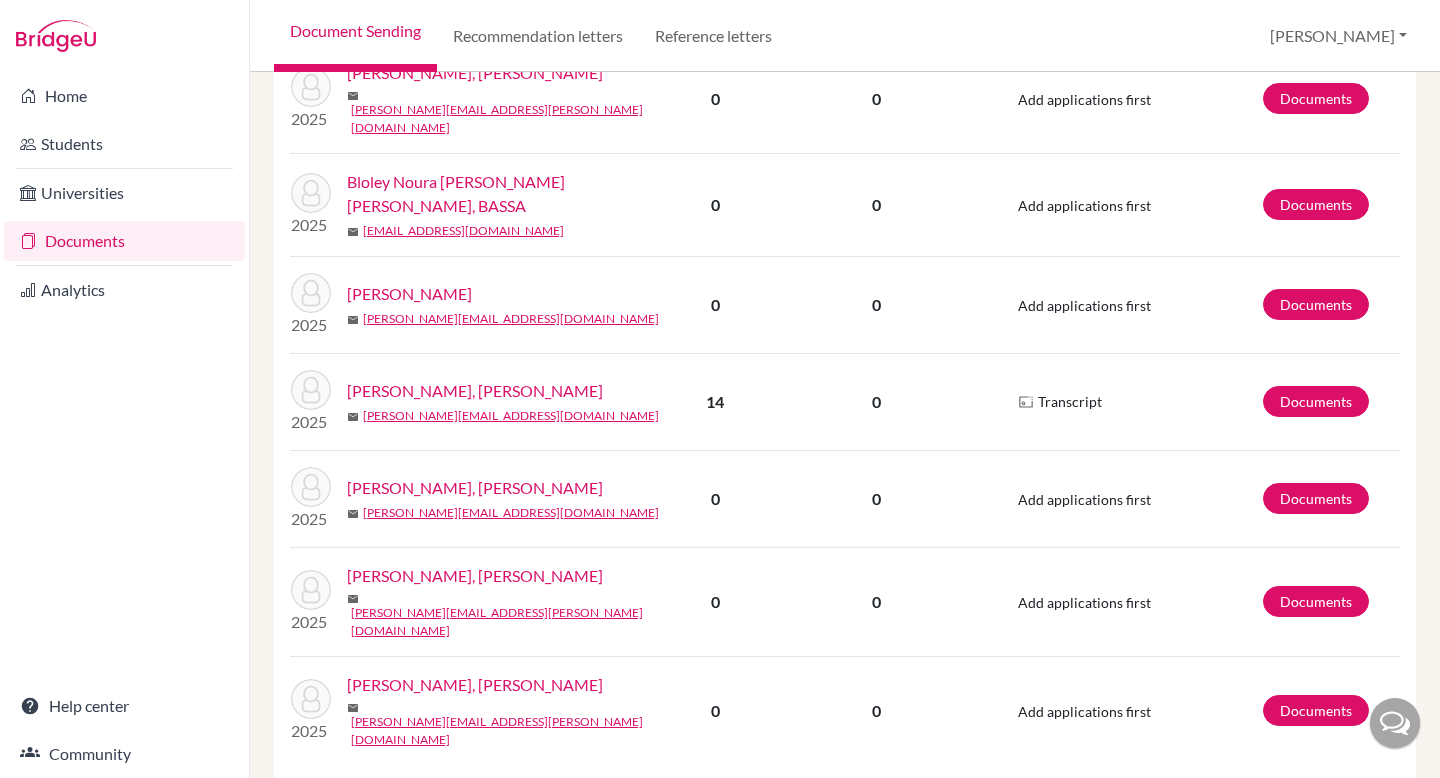 click on "3" at bounding box center (755, 840) 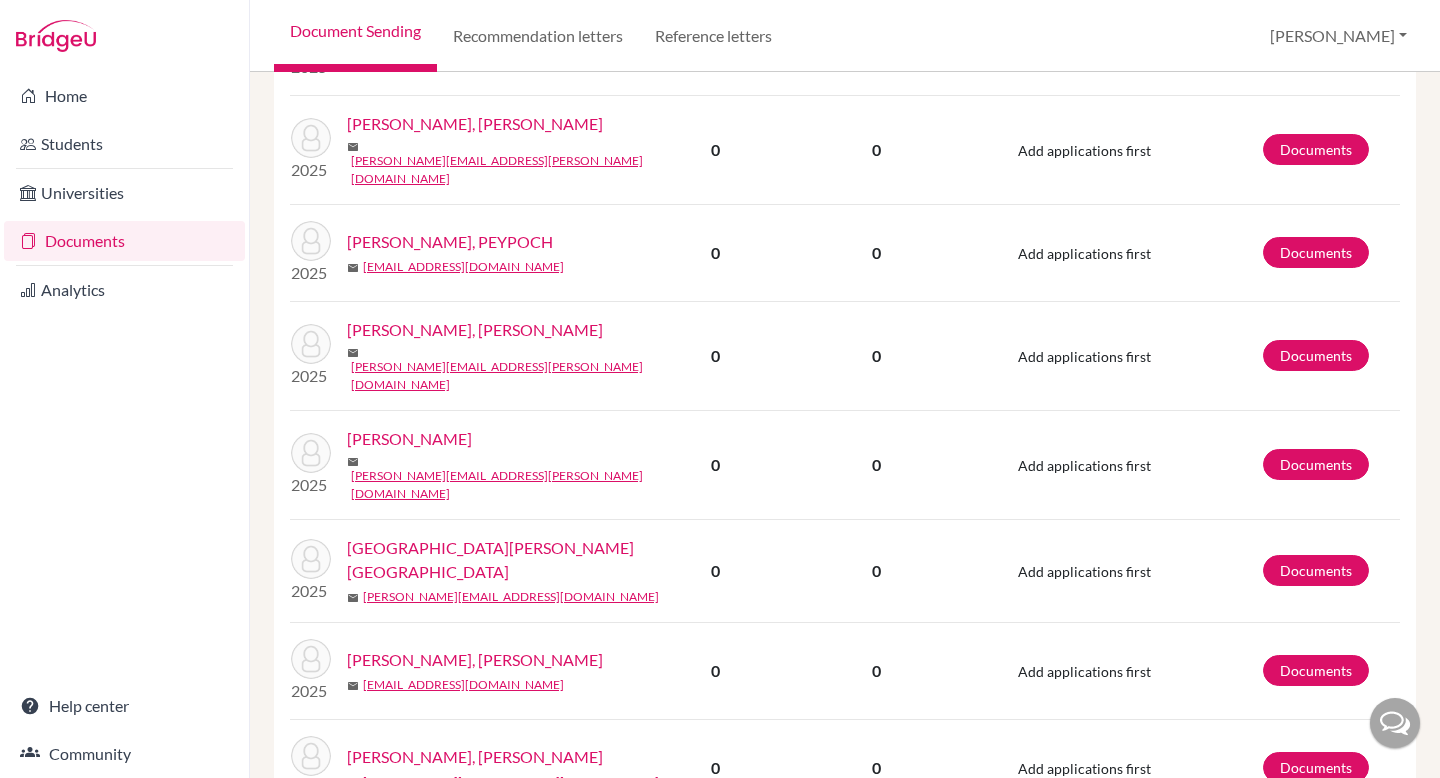 scroll, scrollTop: 1809, scrollLeft: 0, axis: vertical 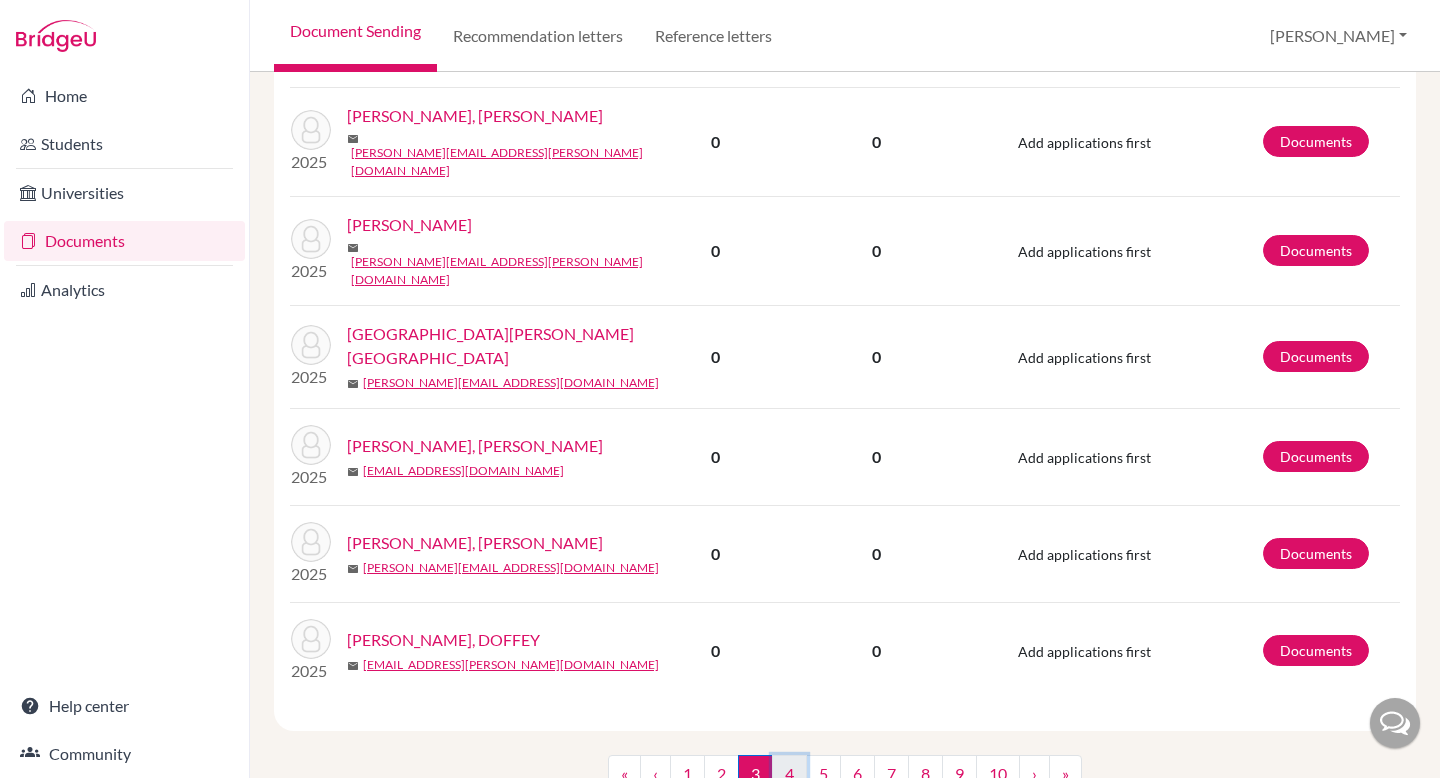 click on "4" at bounding box center (789, 774) 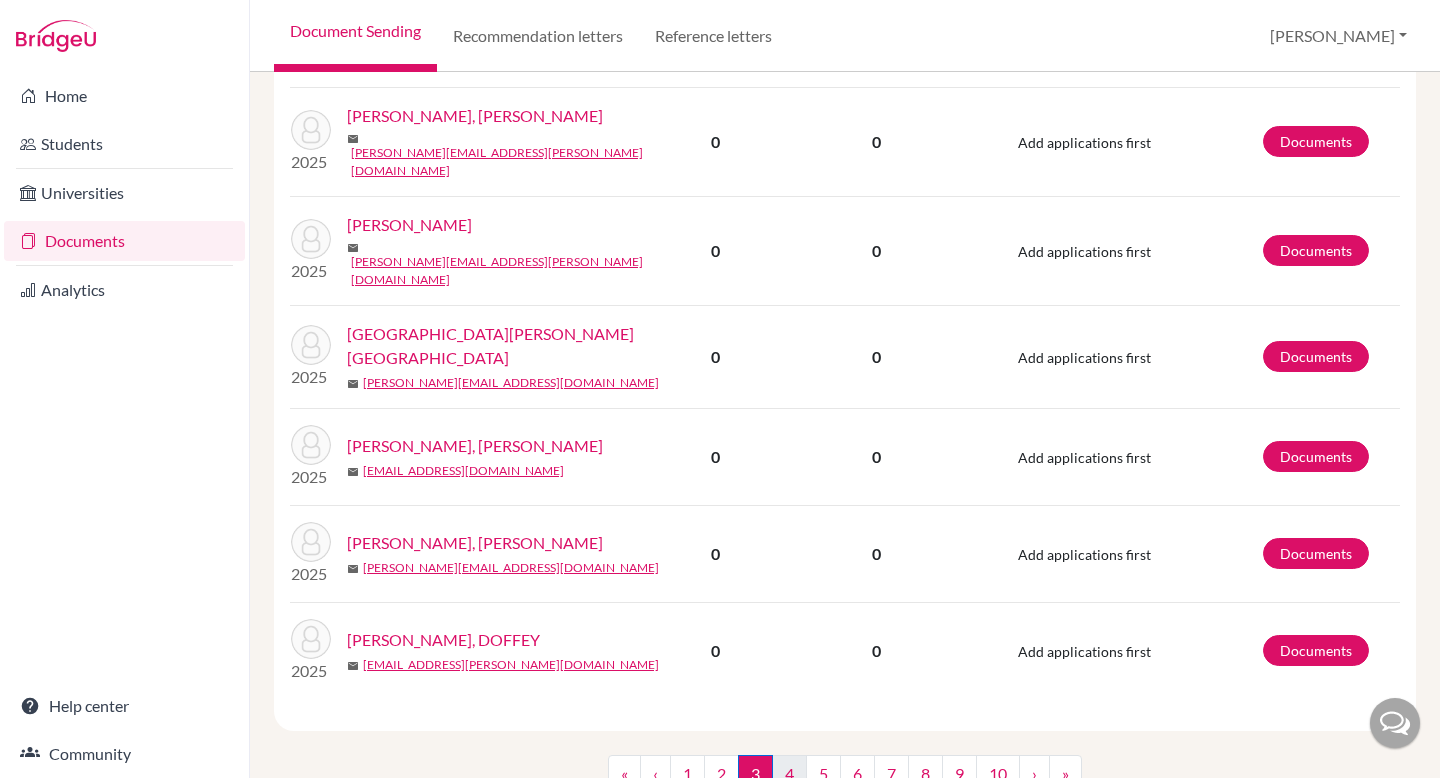 scroll, scrollTop: 0, scrollLeft: 0, axis: both 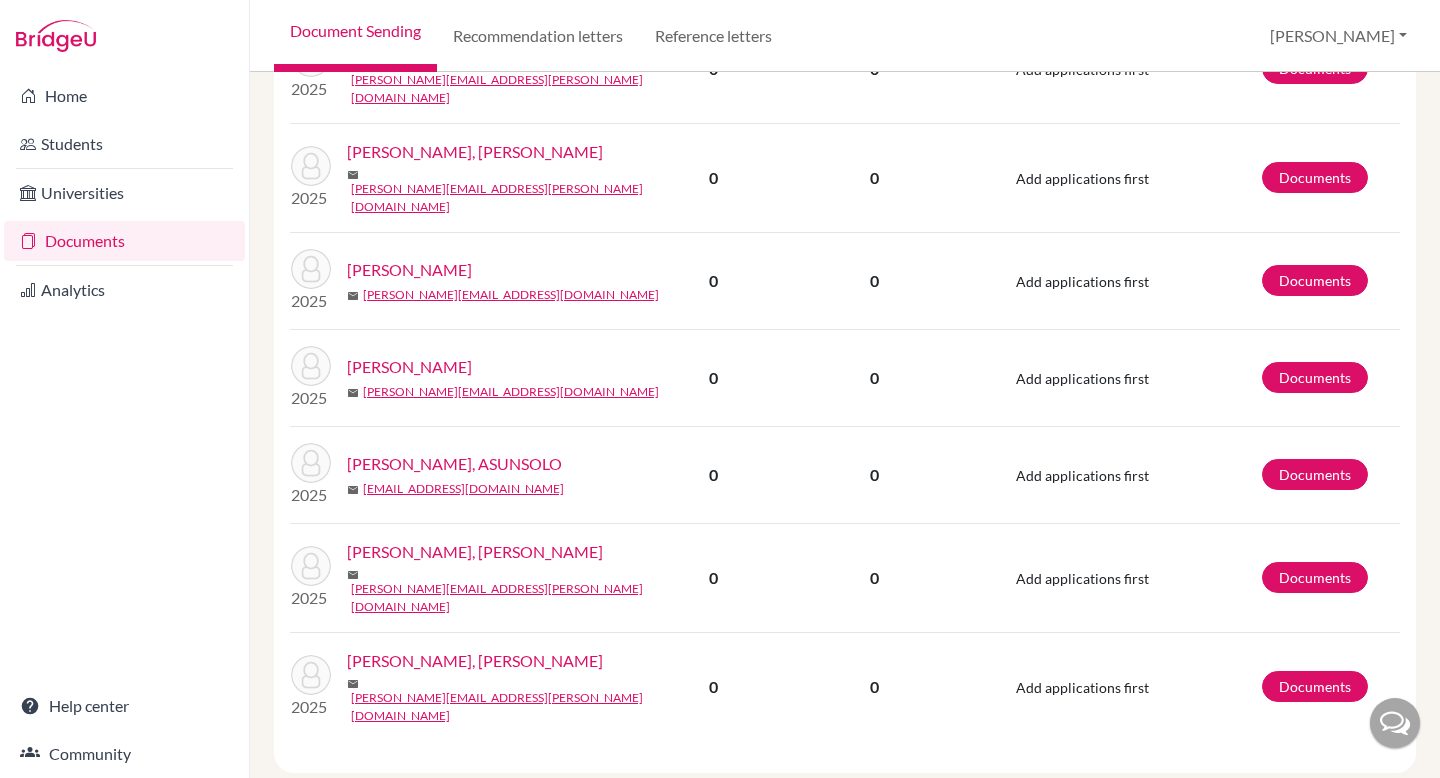 click on "5" at bounding box center [823, 816] 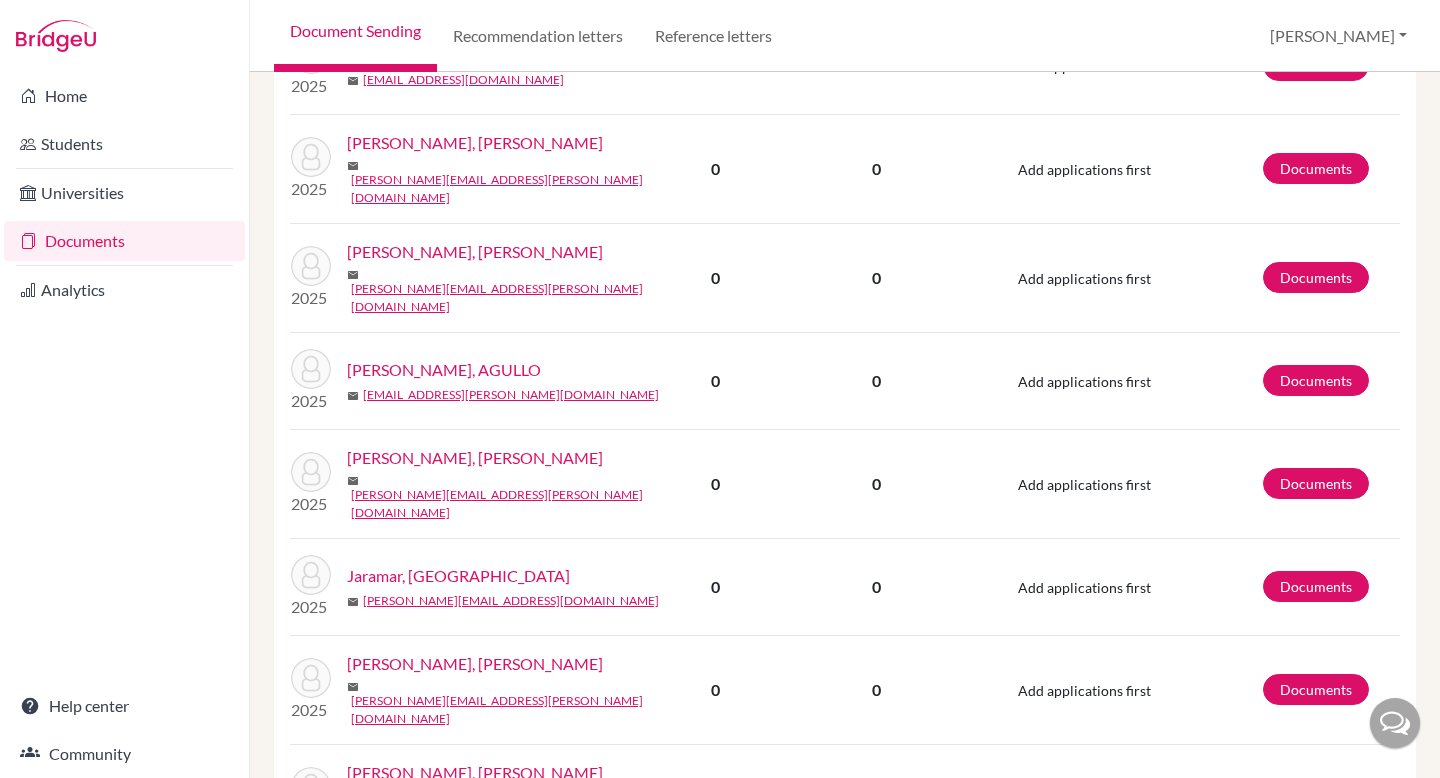 scroll, scrollTop: 1809, scrollLeft: 0, axis: vertical 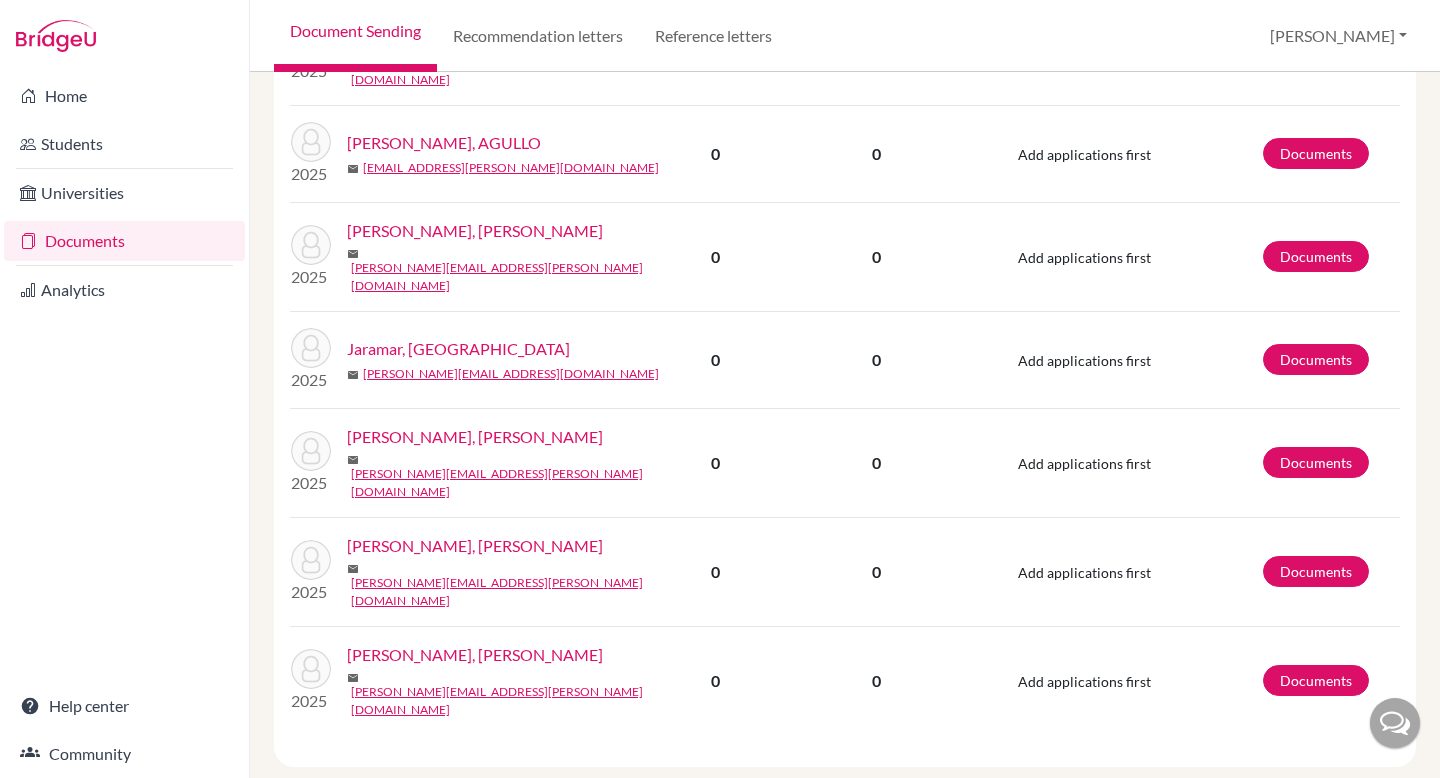 click on "6" at bounding box center [857, 810] 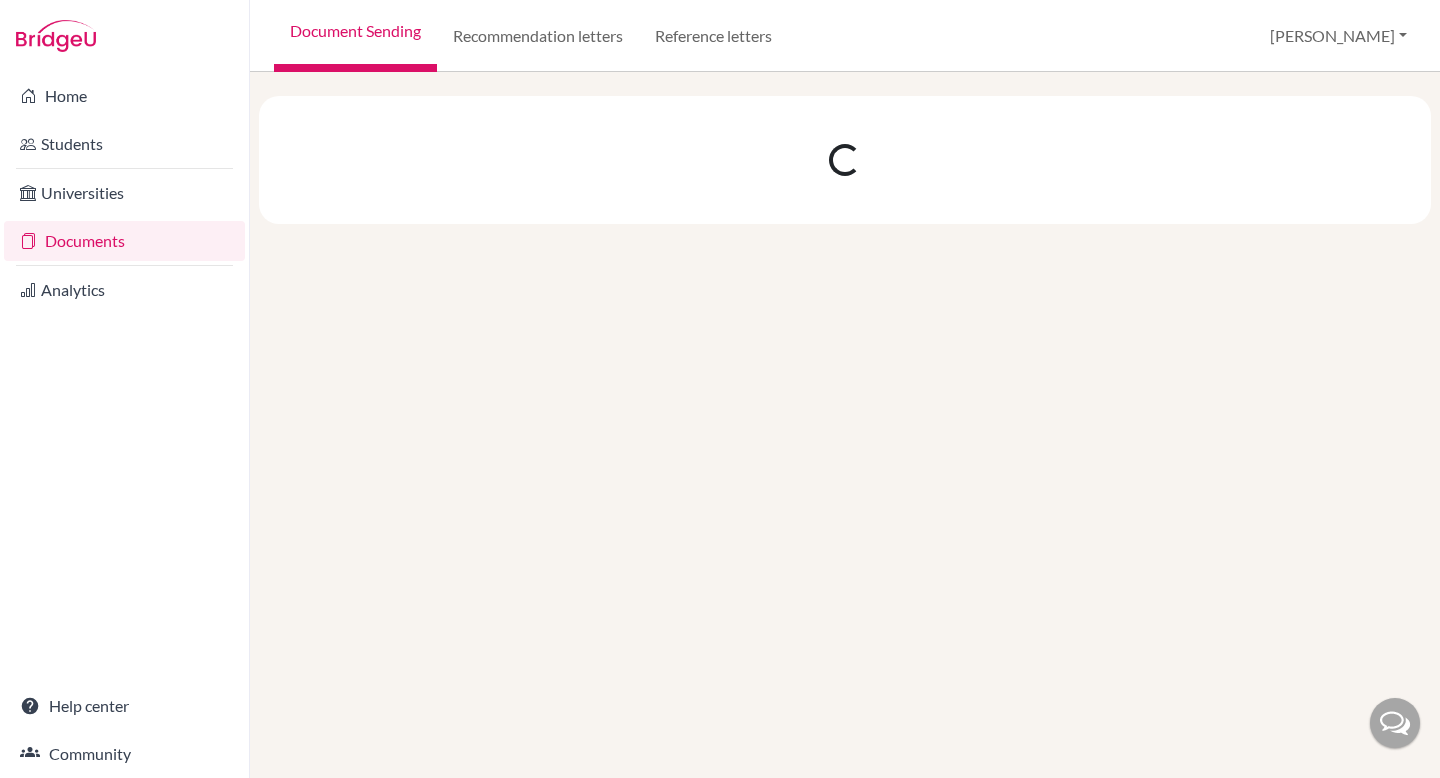scroll, scrollTop: 0, scrollLeft: 0, axis: both 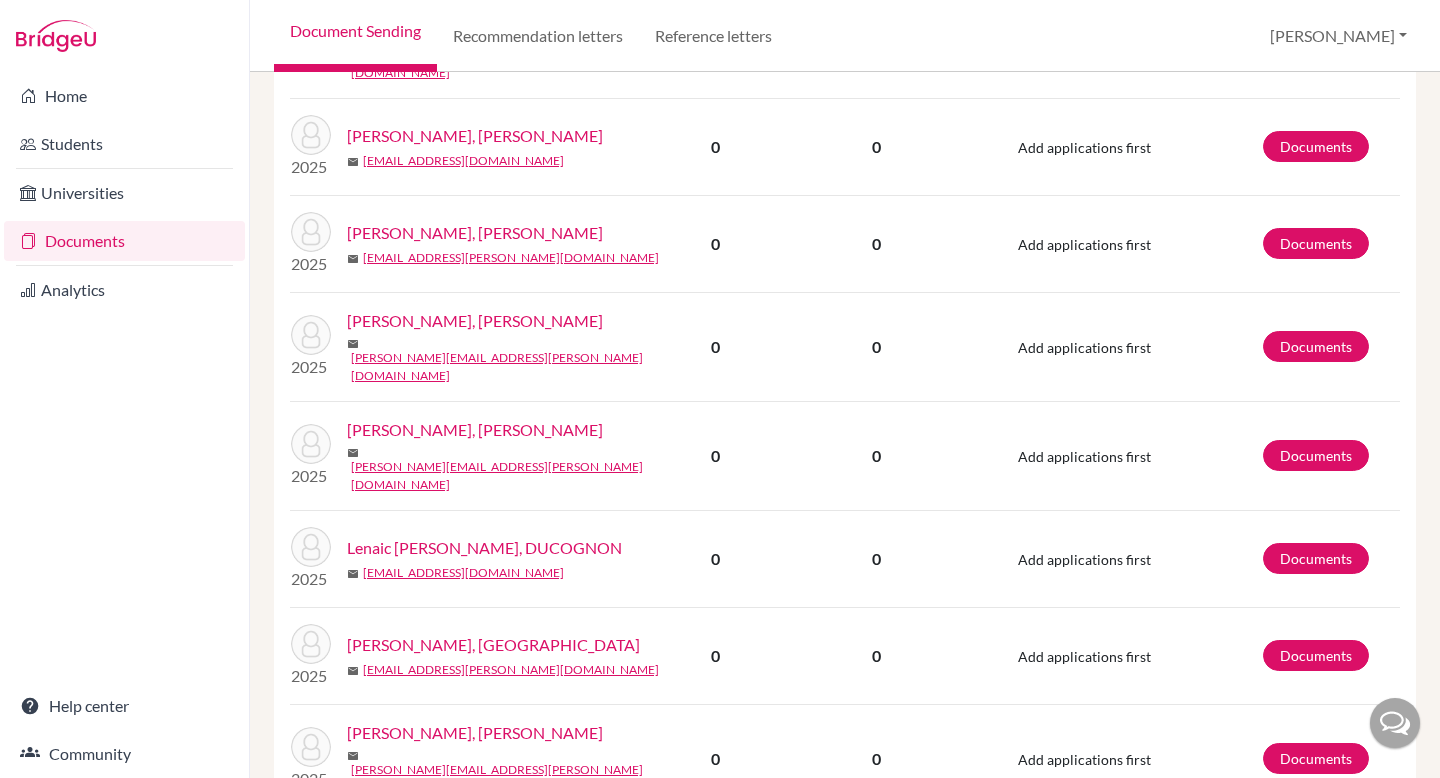click on "7" at bounding box center (891, 888) 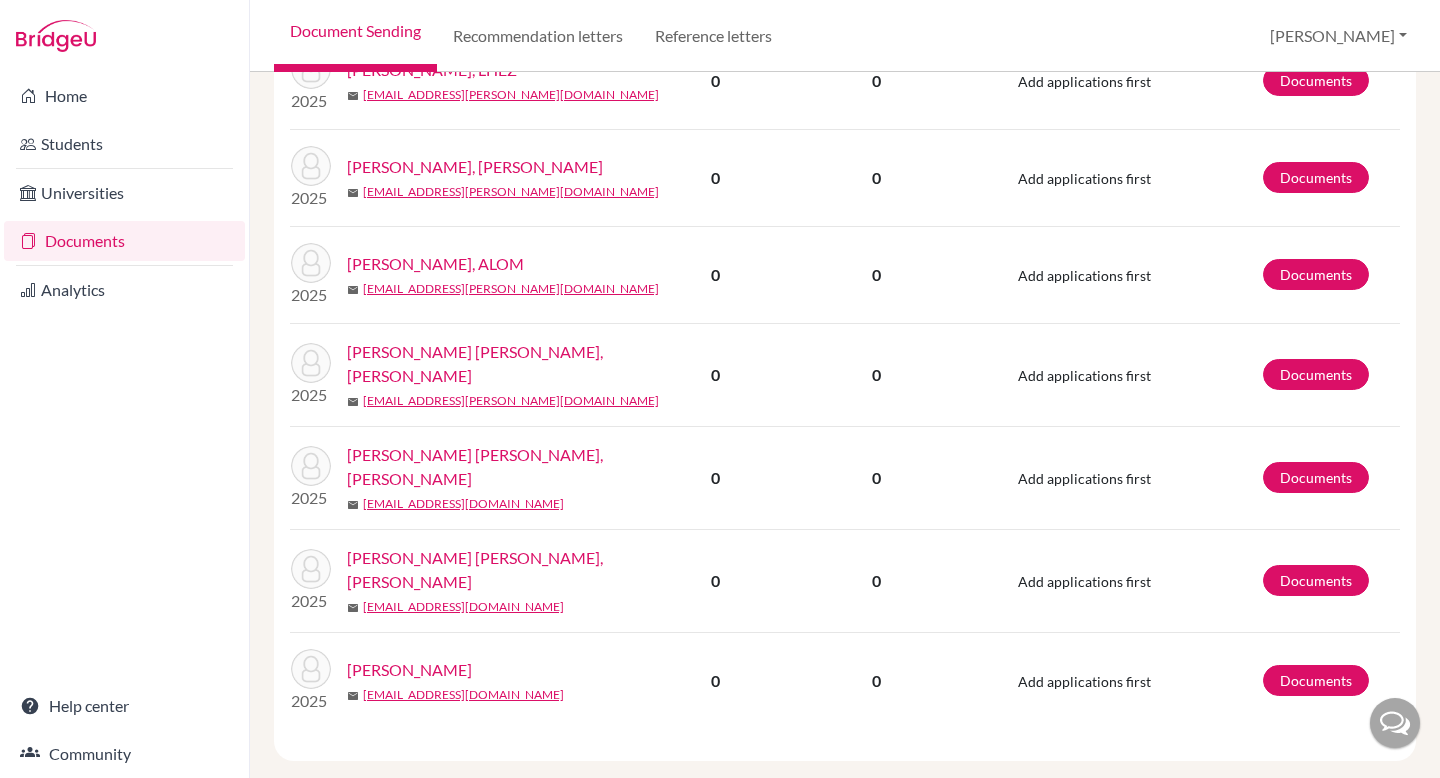 scroll, scrollTop: 1809, scrollLeft: 0, axis: vertical 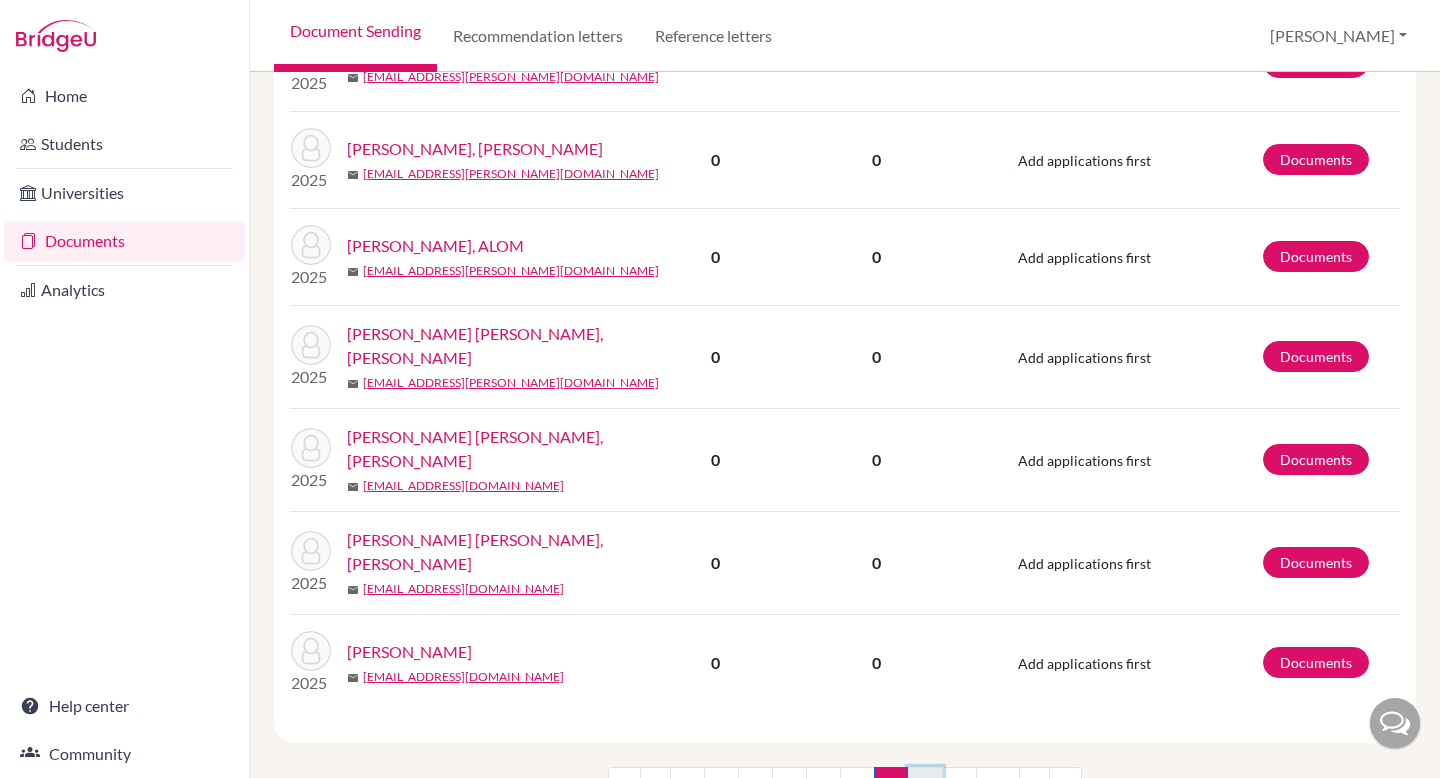 click on "8" at bounding box center (925, 786) 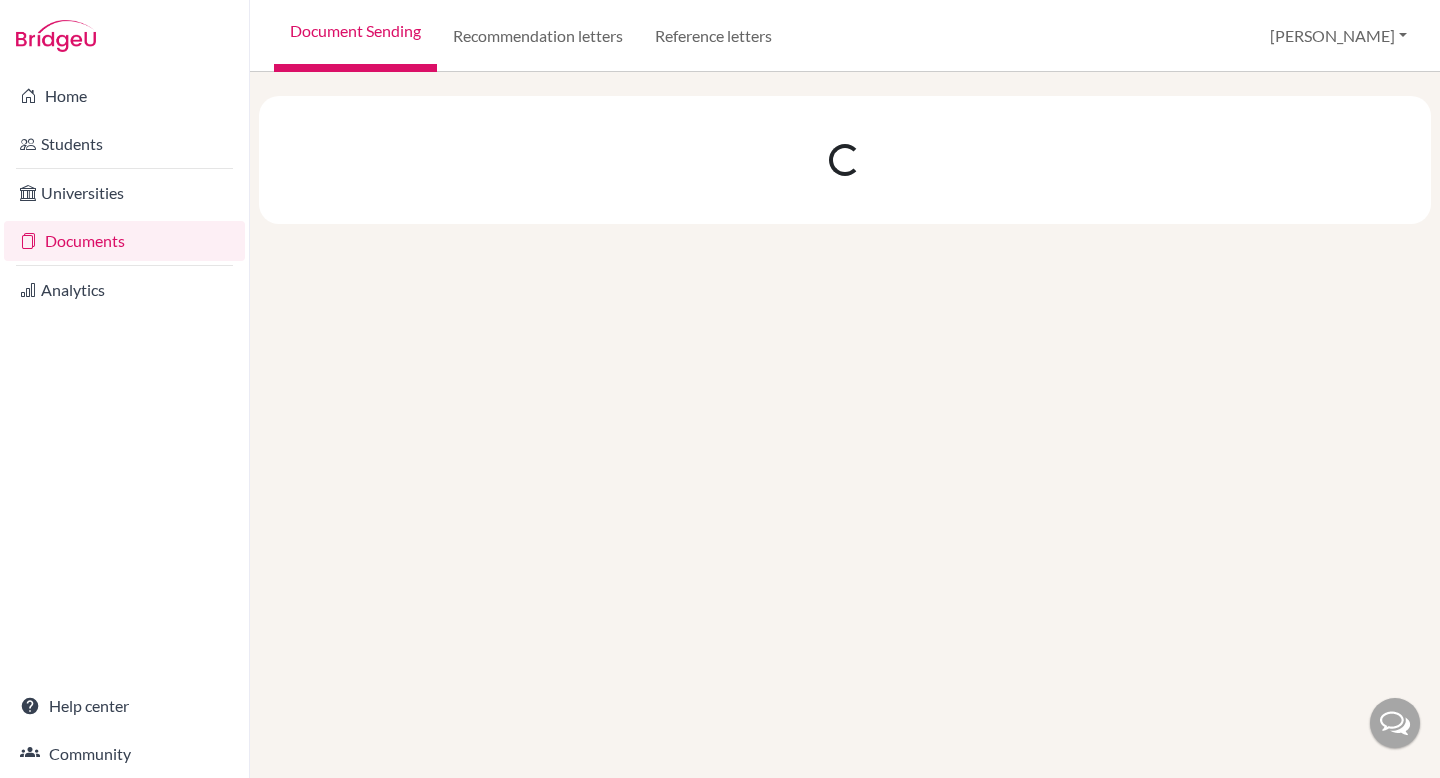 scroll, scrollTop: 0, scrollLeft: 0, axis: both 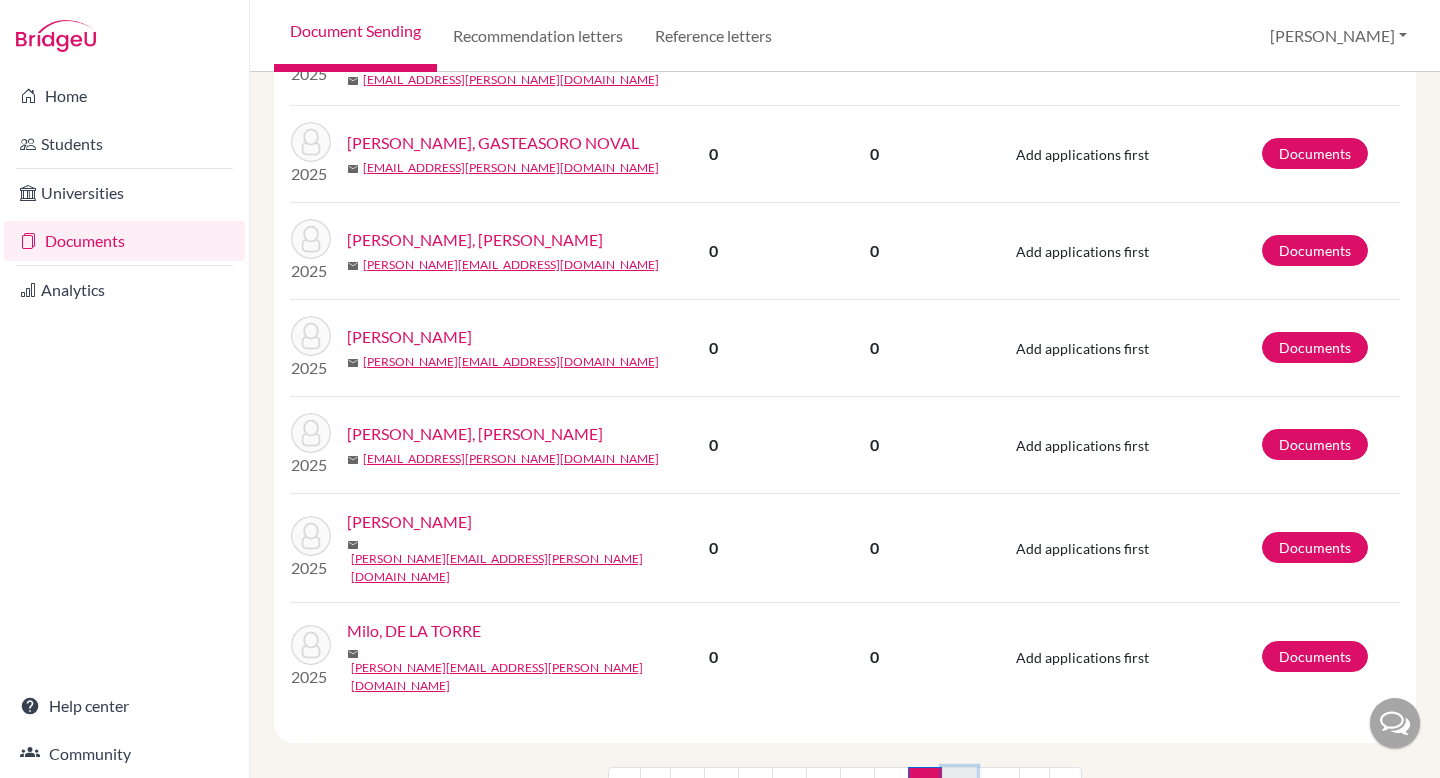 click on "9" at bounding box center (959, 786) 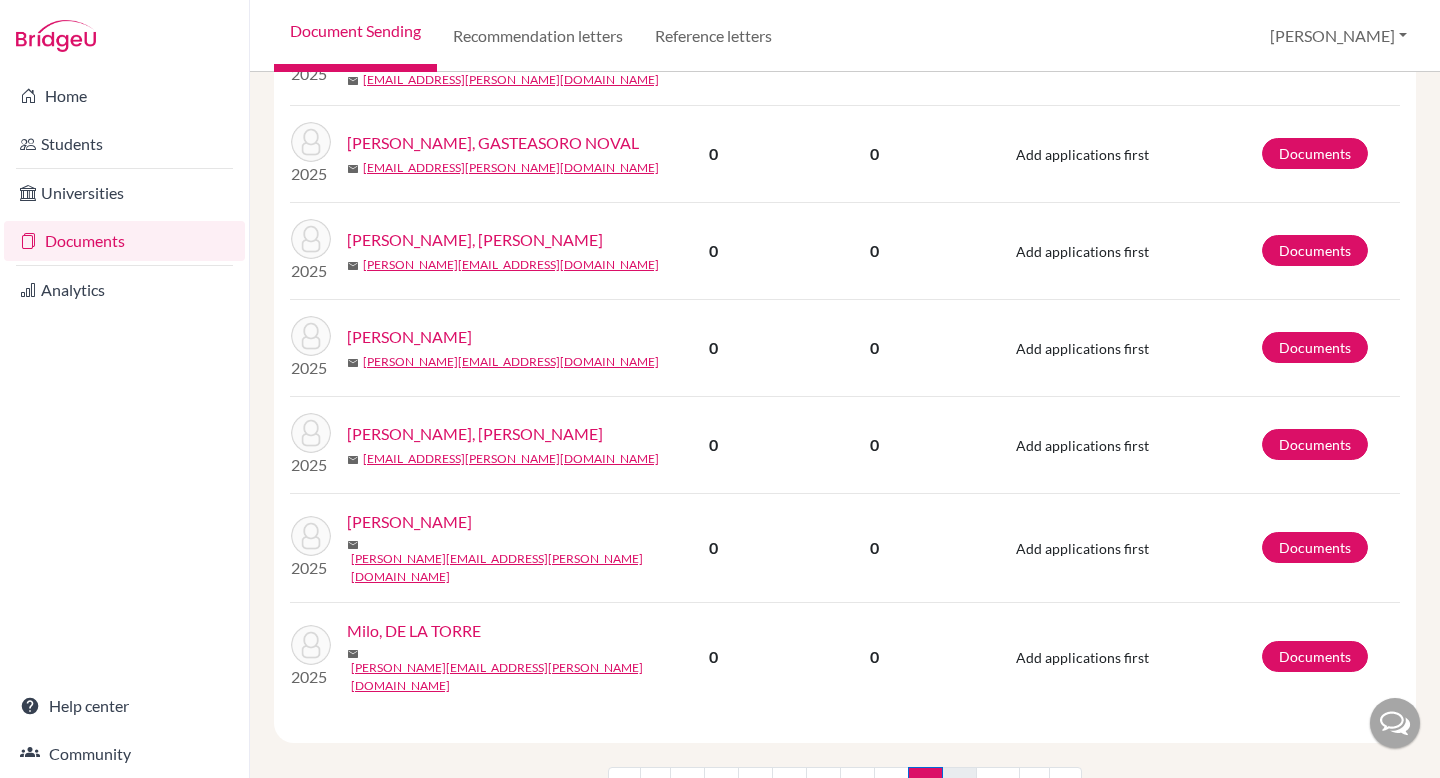 scroll, scrollTop: 0, scrollLeft: 0, axis: both 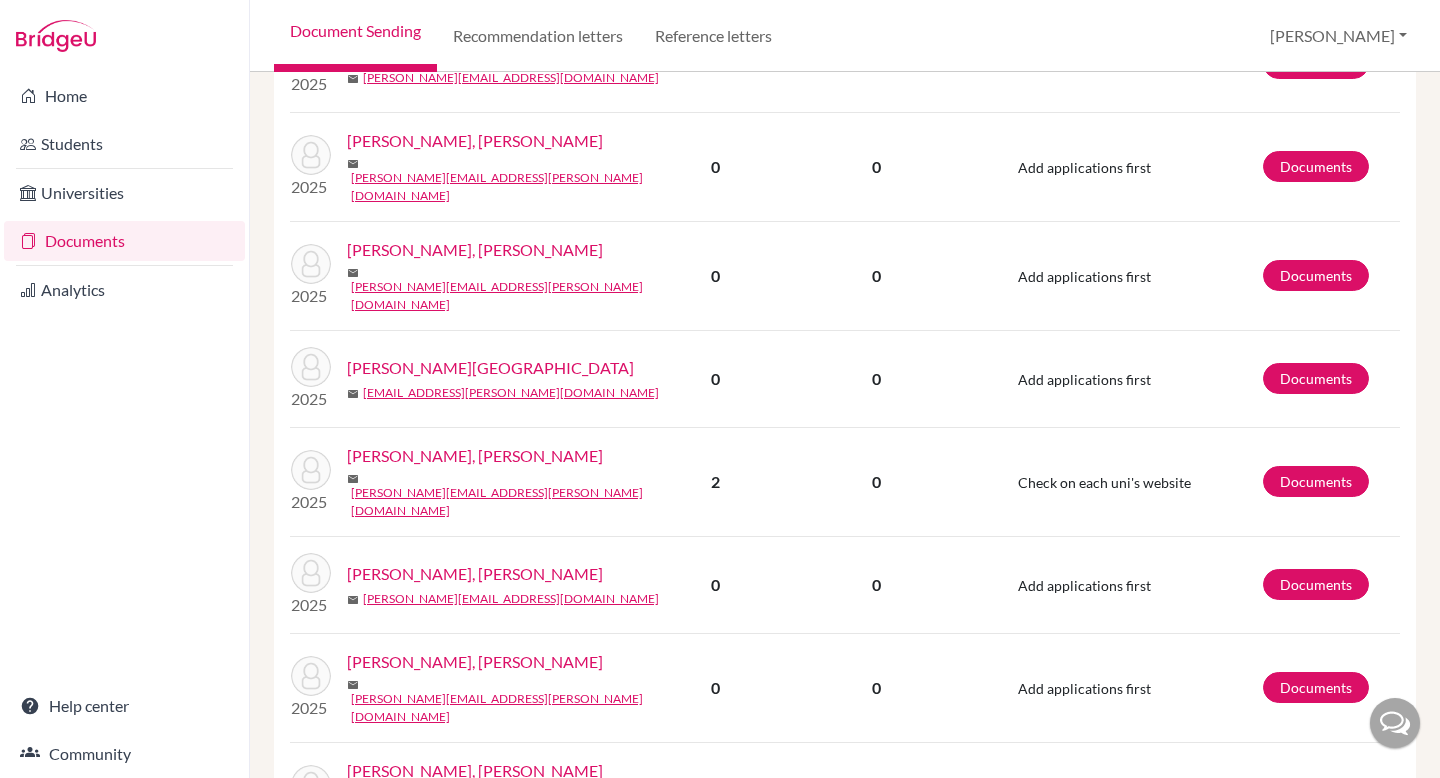 click on "10" at bounding box center (998, 926) 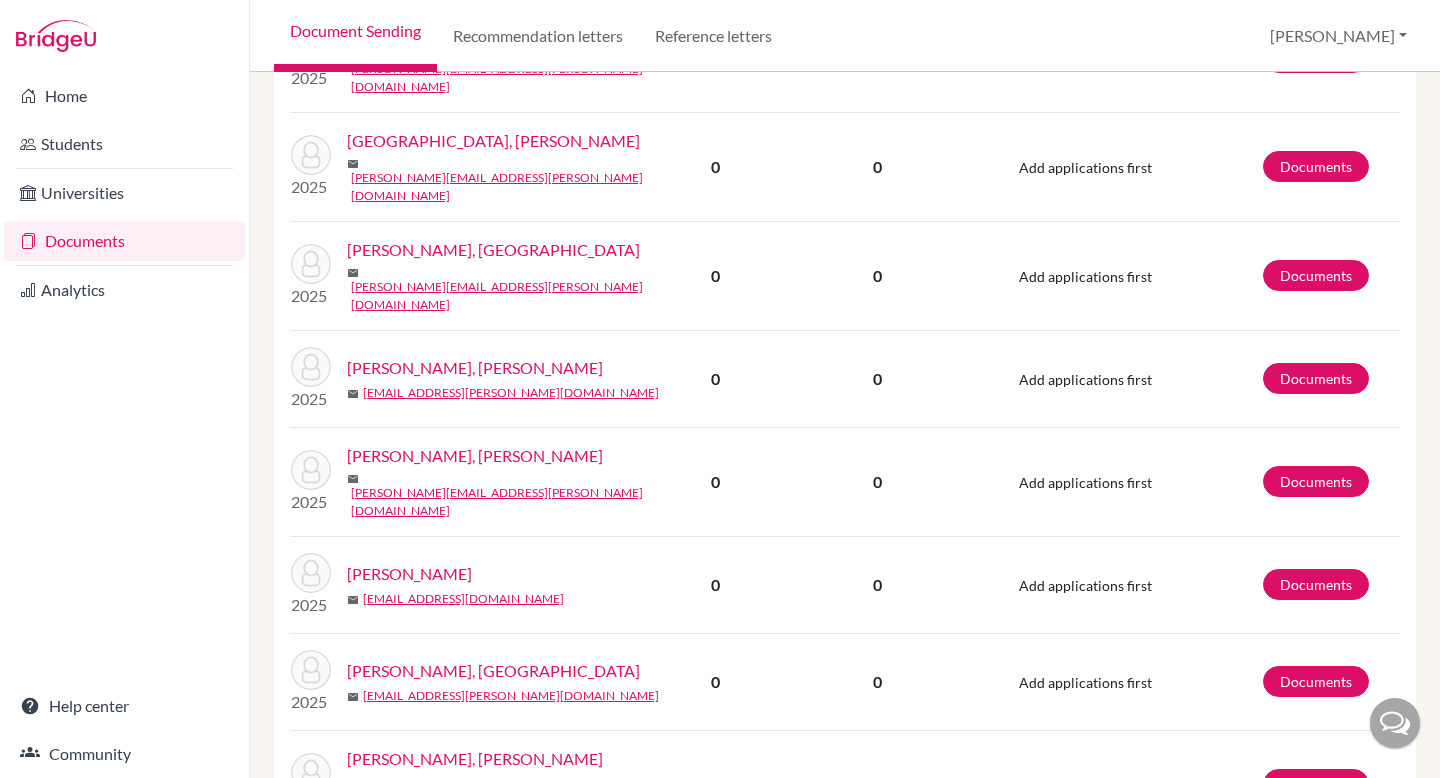 scroll, scrollTop: 1809, scrollLeft: 0, axis: vertical 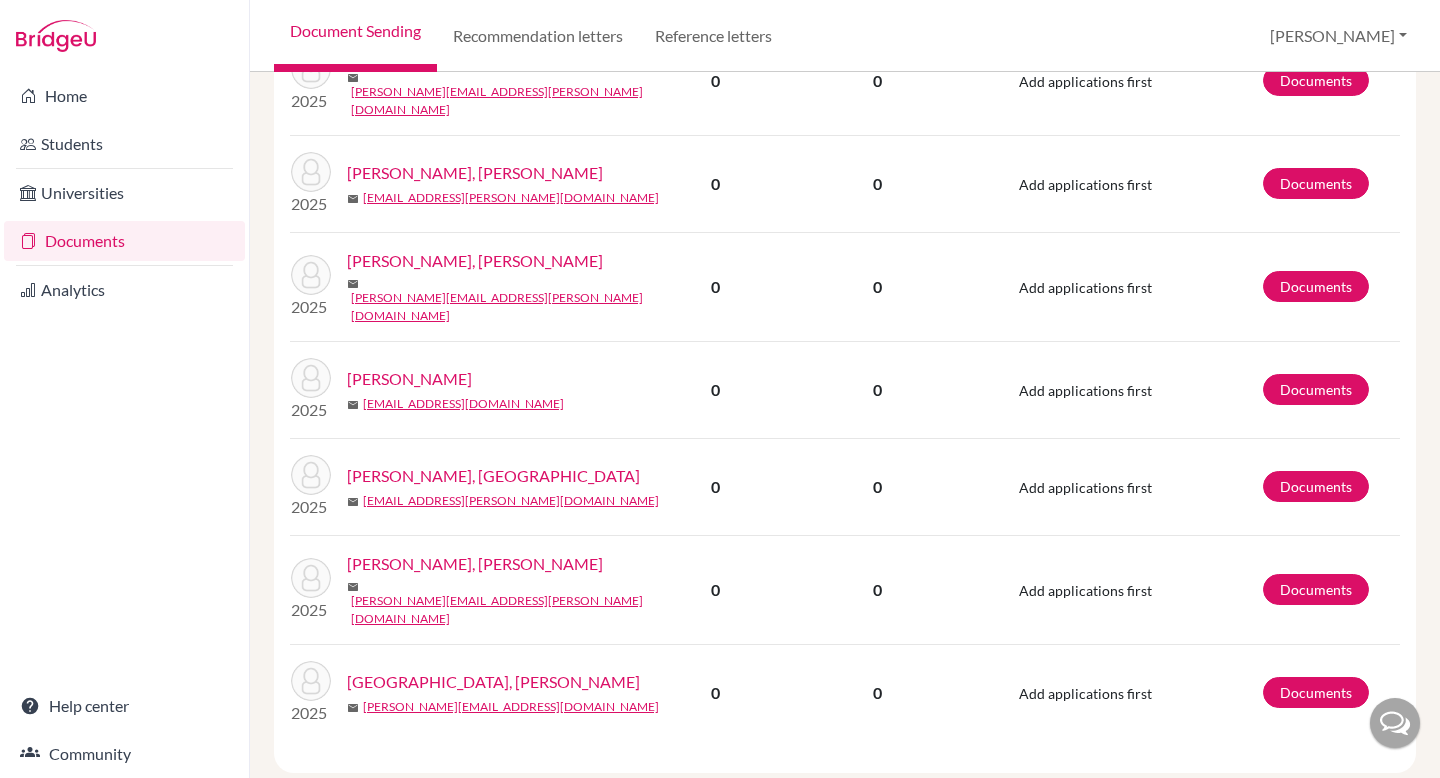 click on "« ‹ 3 4 5 6 7 8 9 10 (current) 11 12 › »" at bounding box center (845, 824) 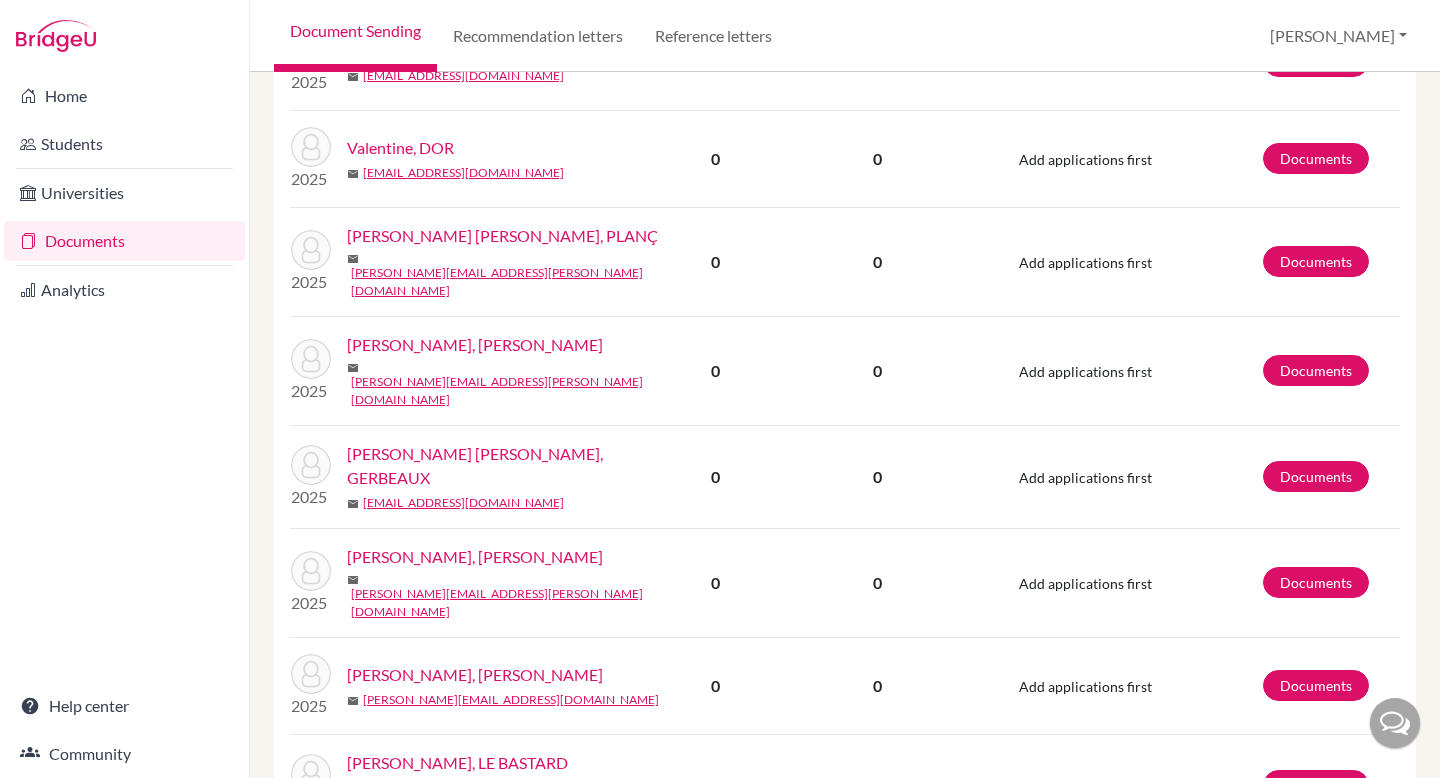 scroll, scrollTop: 1831, scrollLeft: 0, axis: vertical 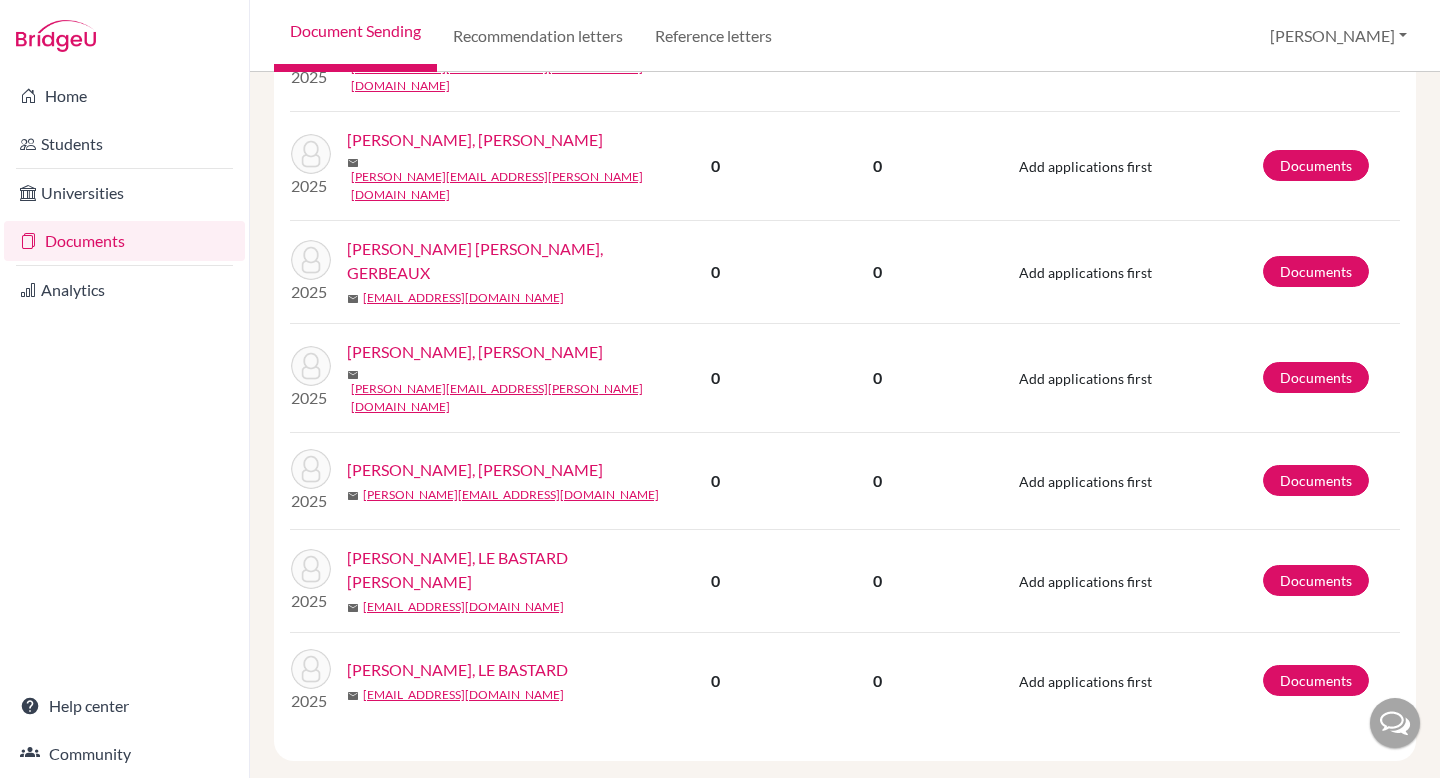 click on "12" at bounding box center [1007, 804] 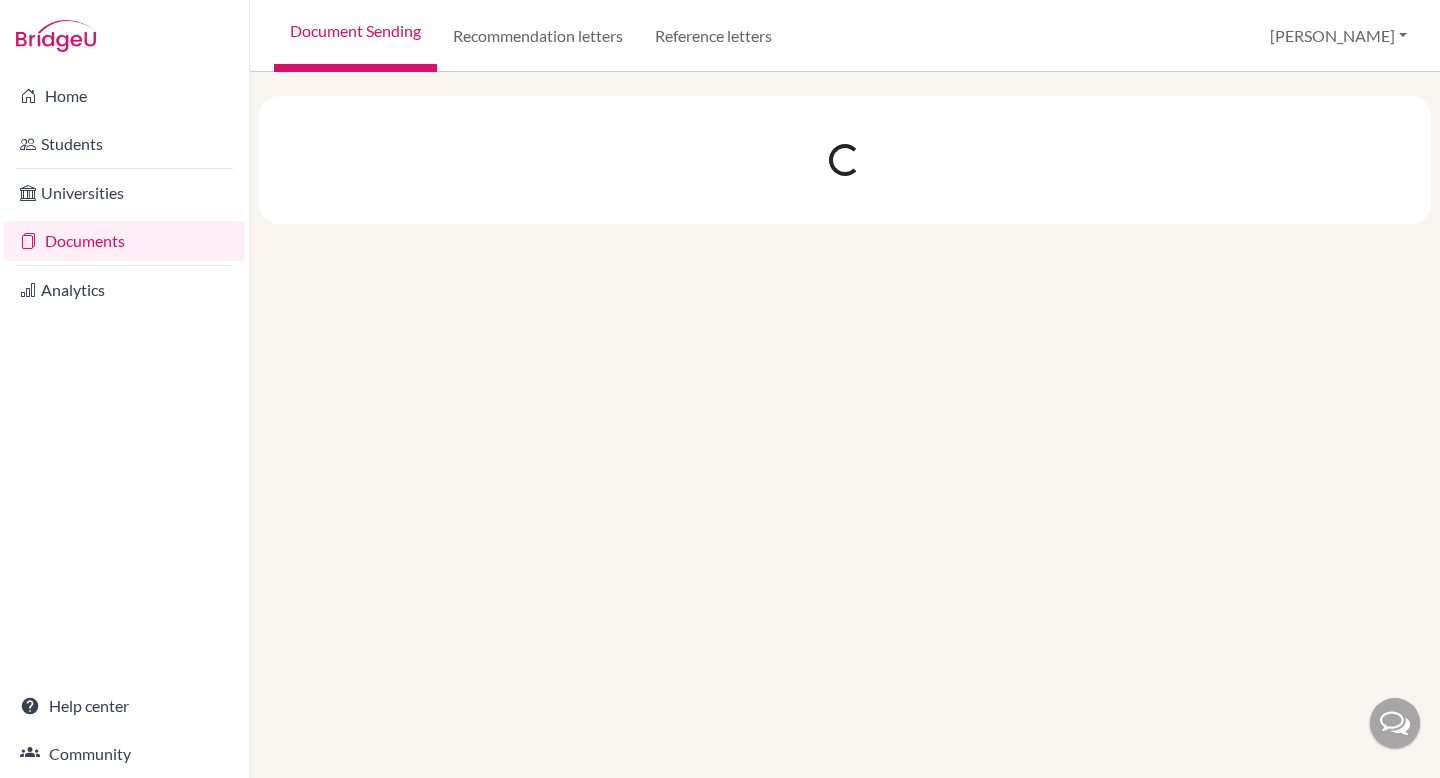 scroll, scrollTop: 0, scrollLeft: 0, axis: both 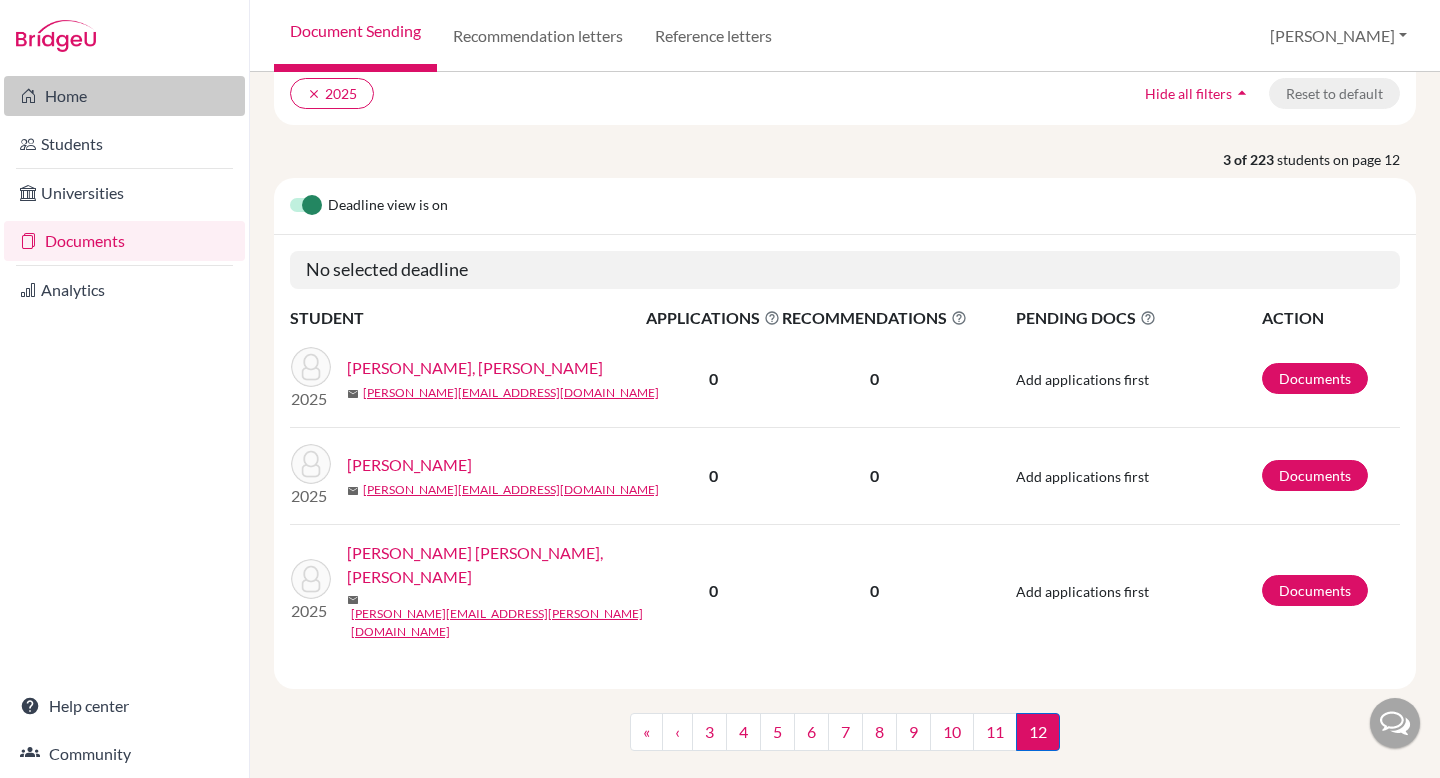 click on "Home" at bounding box center [124, 96] 